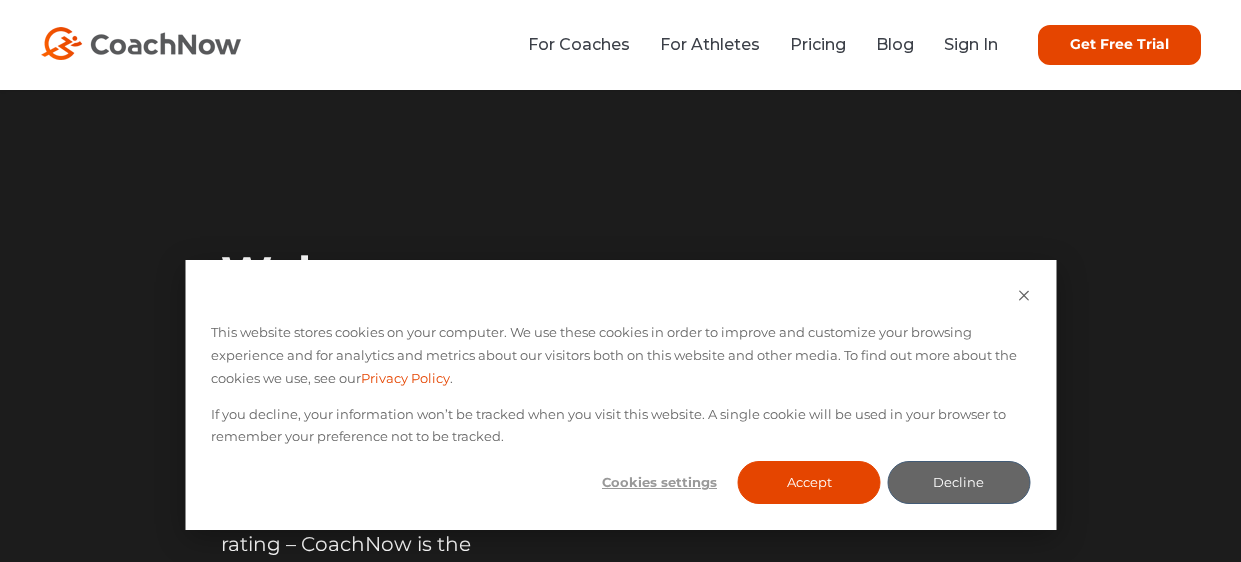 scroll, scrollTop: 0, scrollLeft: 0, axis: both 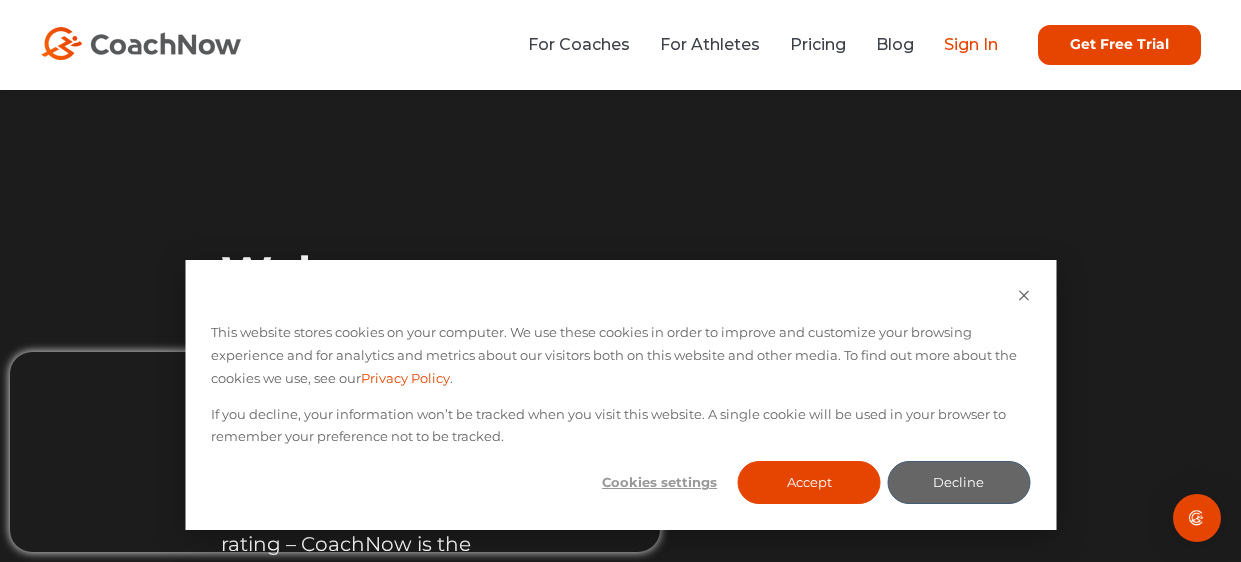 click on "Sign In" at bounding box center [971, 44] 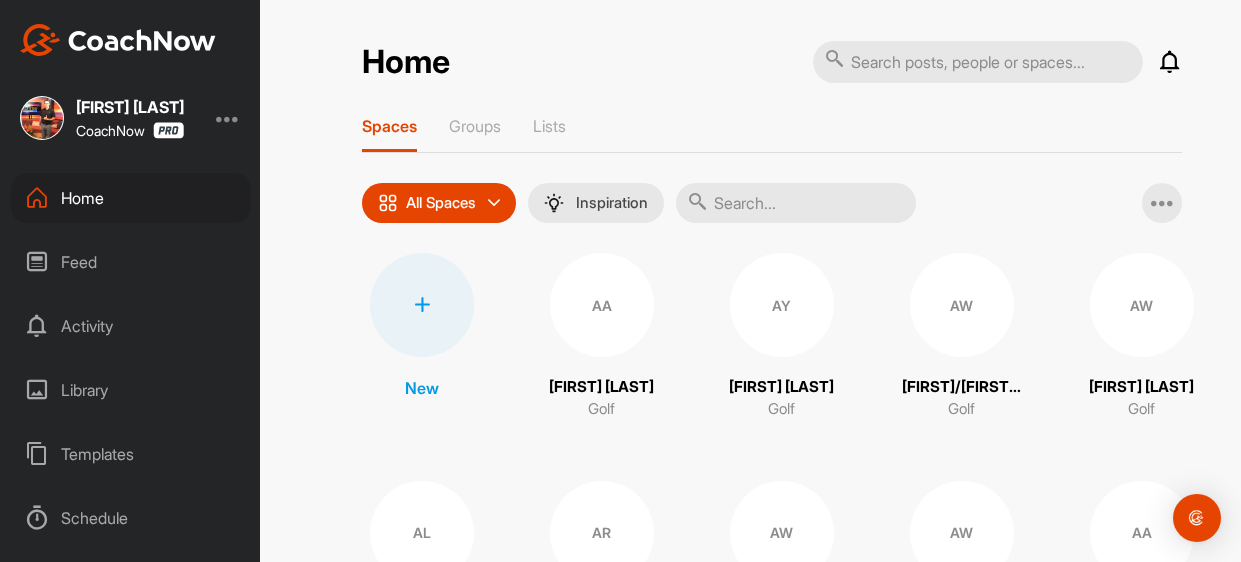 scroll, scrollTop: 0, scrollLeft: 0, axis: both 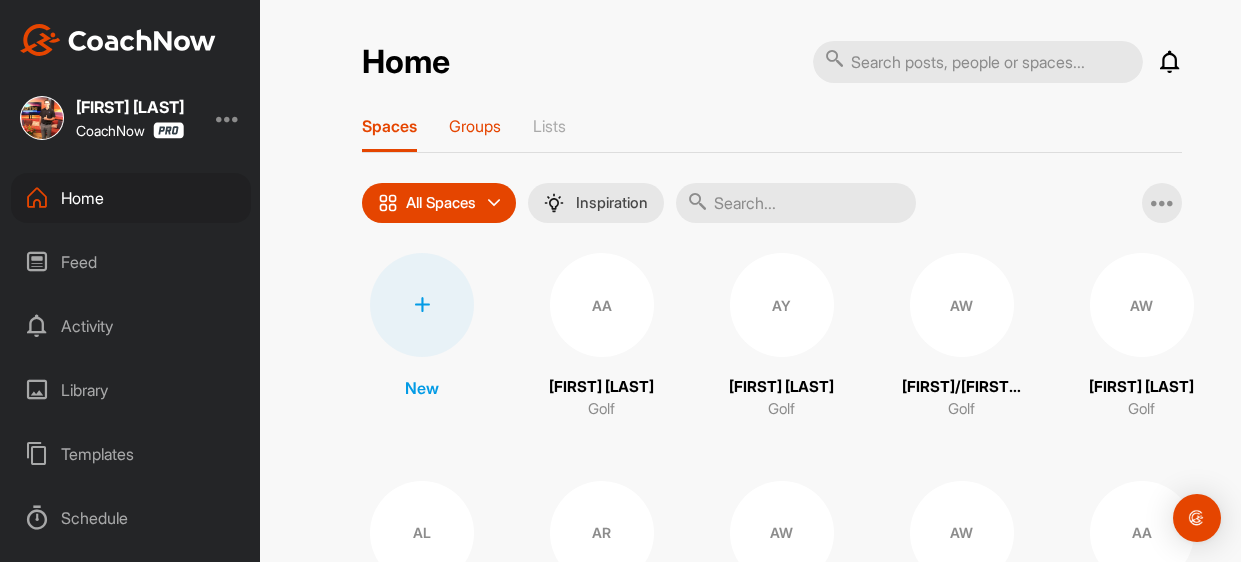 click on "Groups" at bounding box center (475, 126) 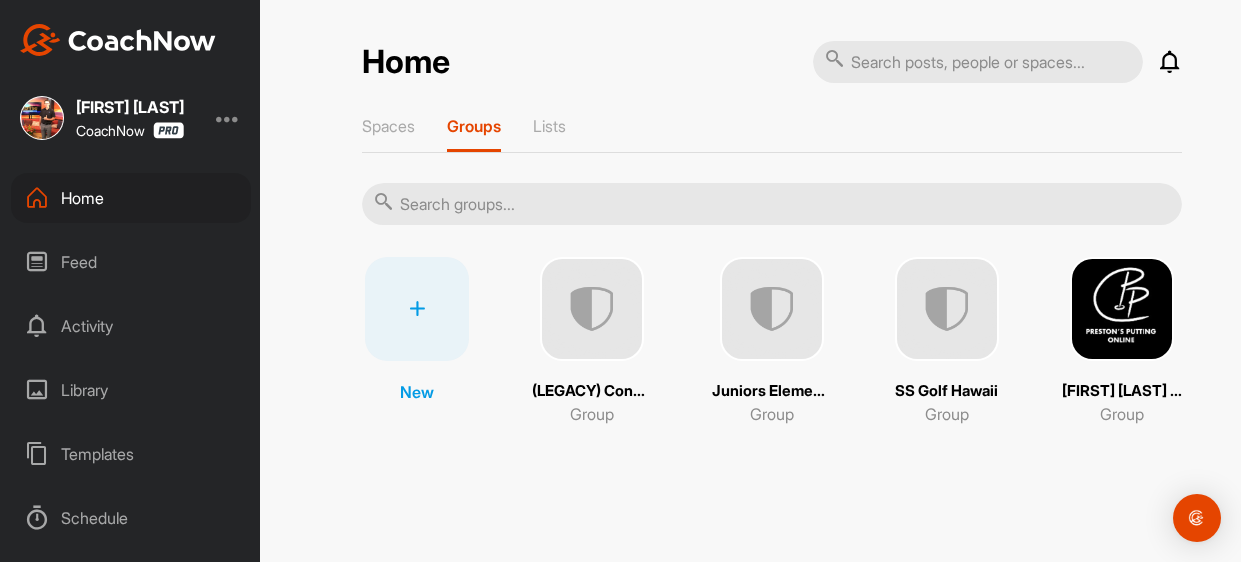 click at bounding box center (417, 309) 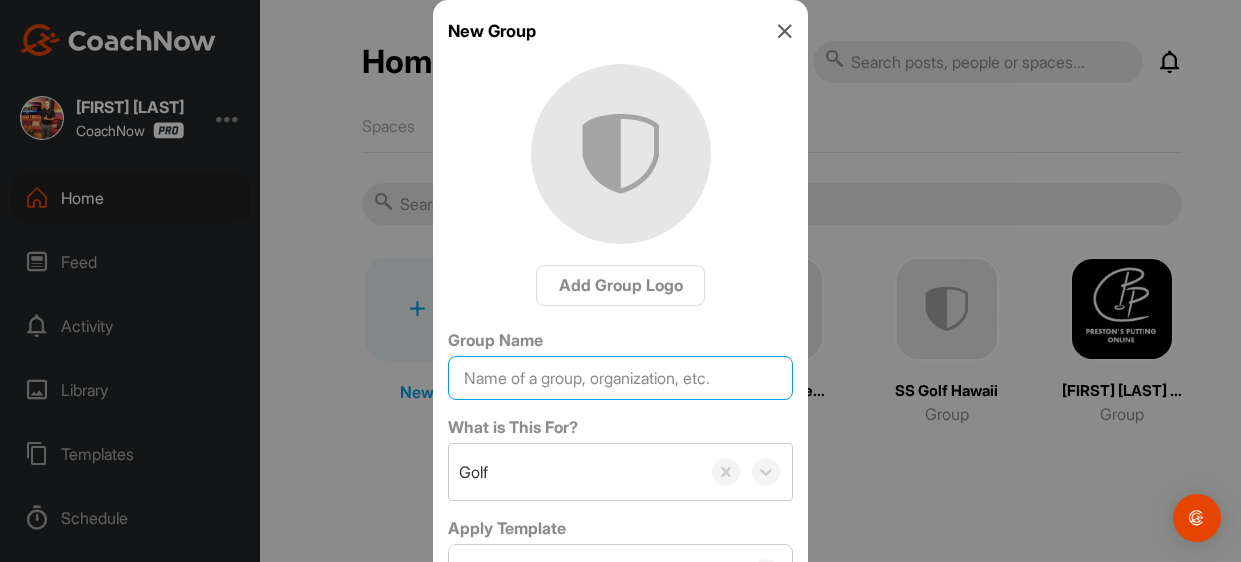 click on "Group Name" at bounding box center (620, 378) 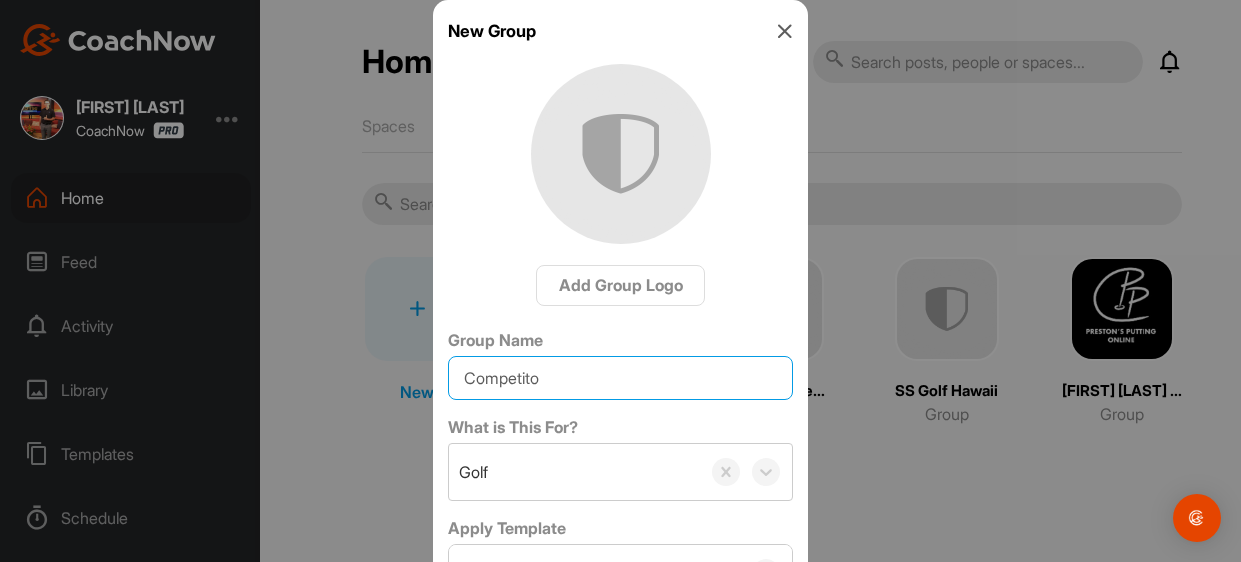 type on "Competiton" 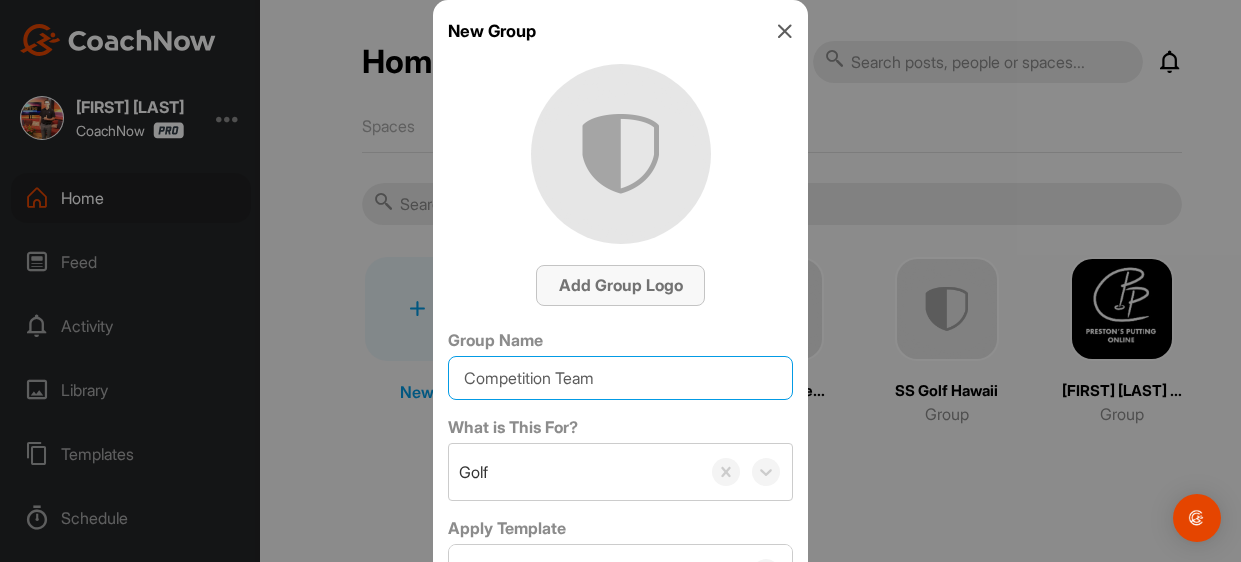 type on "Competition Team" 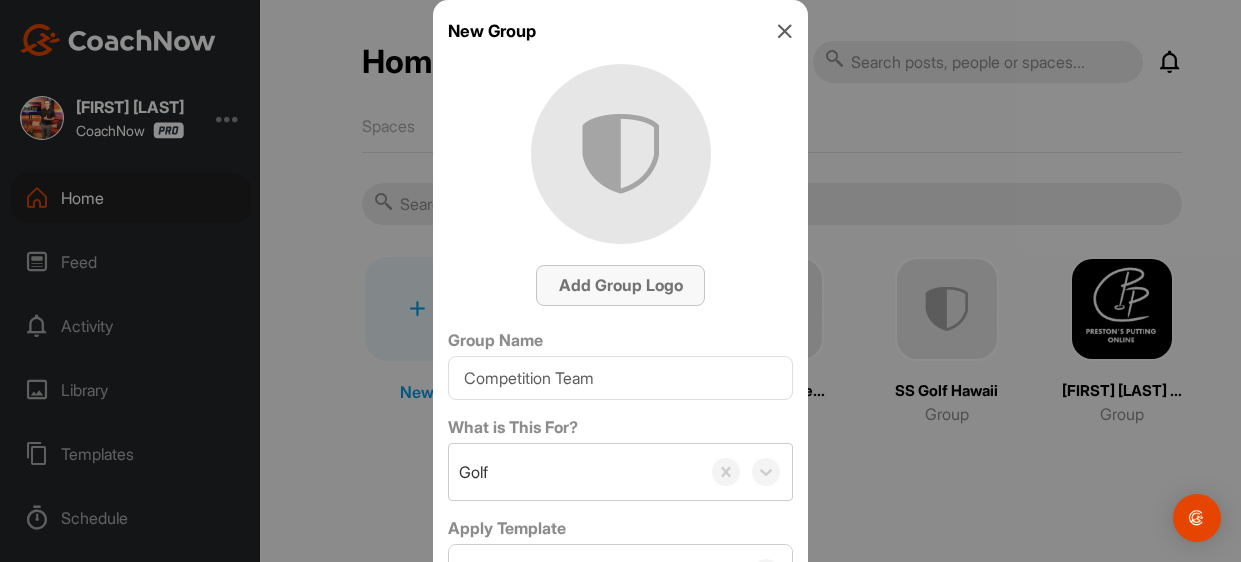 click on "Add Group Logo" at bounding box center [621, 285] 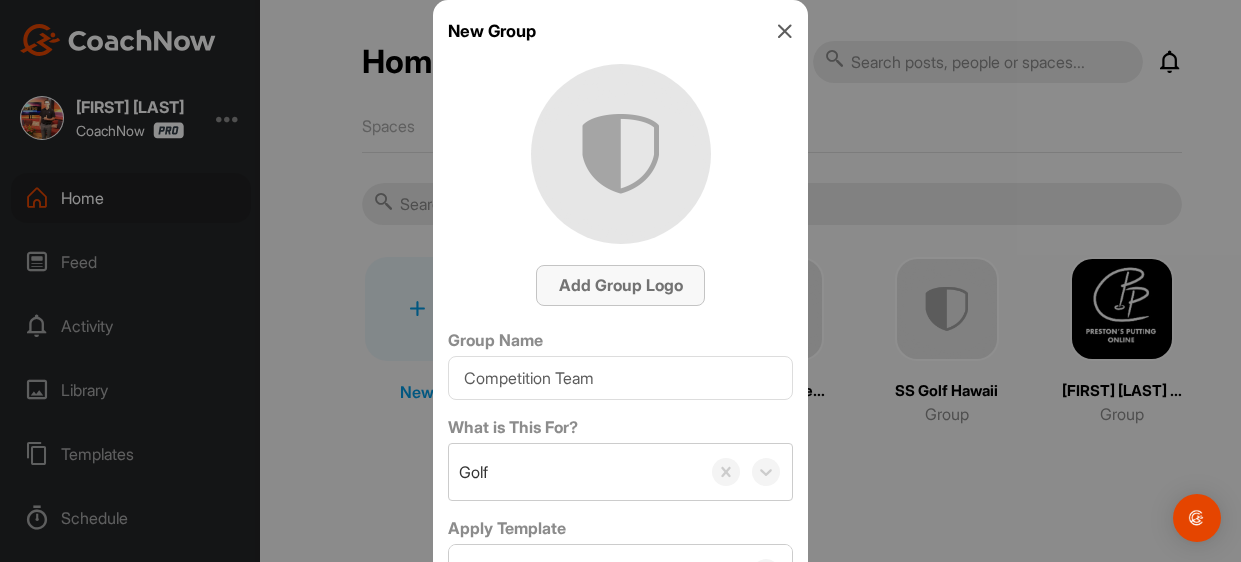 type 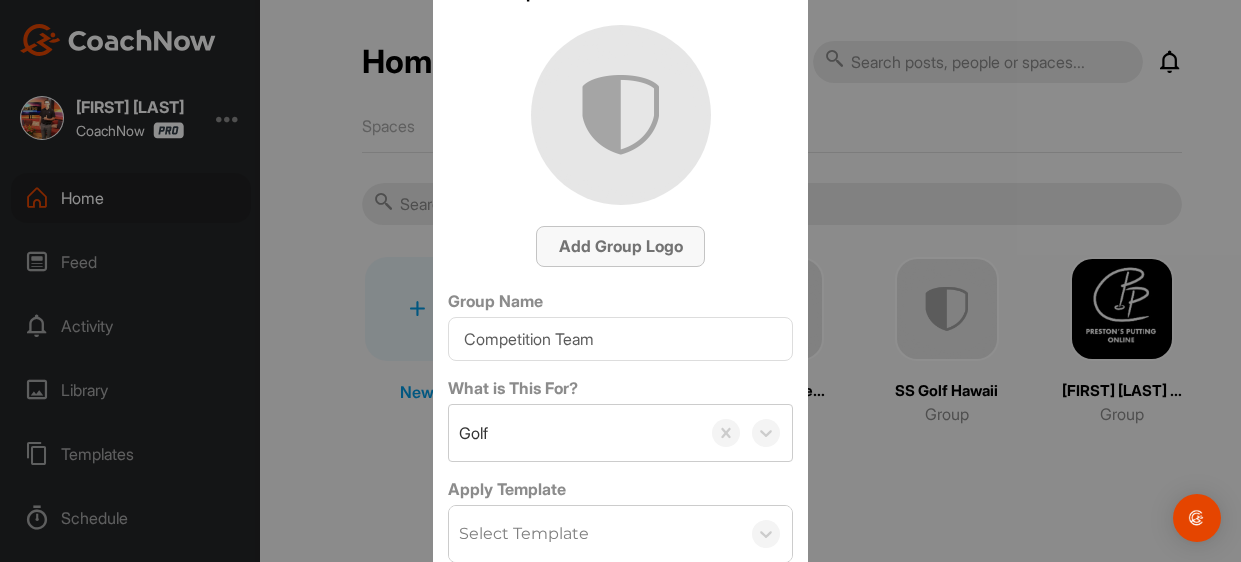 scroll, scrollTop: 121, scrollLeft: 0, axis: vertical 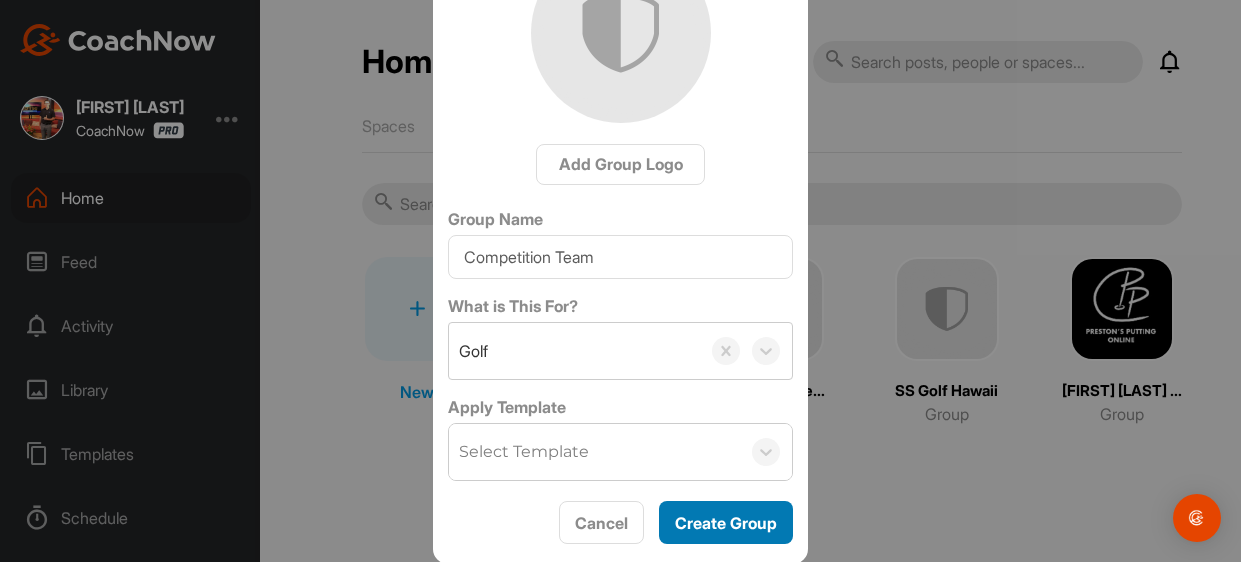 click on "Create Group" at bounding box center (726, 523) 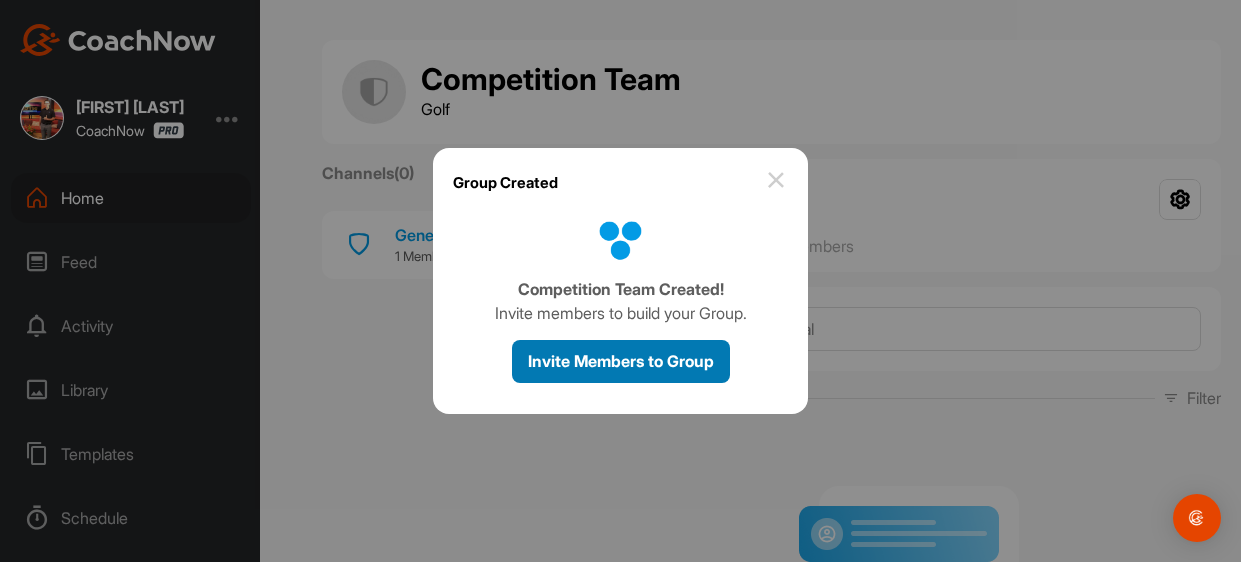 click on "Invite Members to Group" at bounding box center [621, 361] 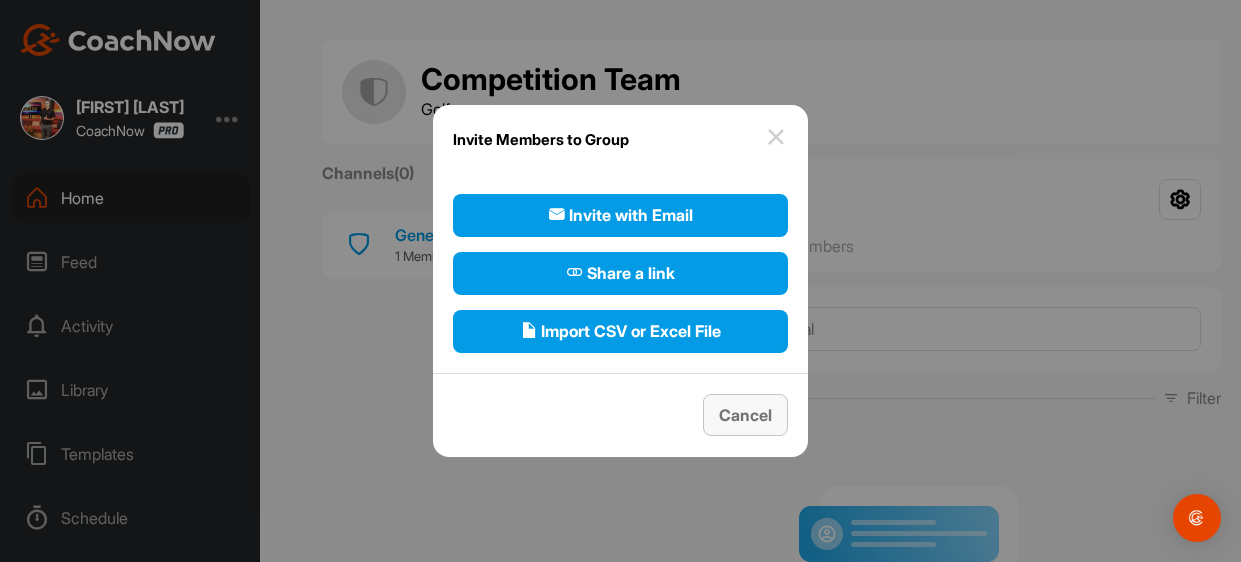 click on "Cancel" at bounding box center (745, 415) 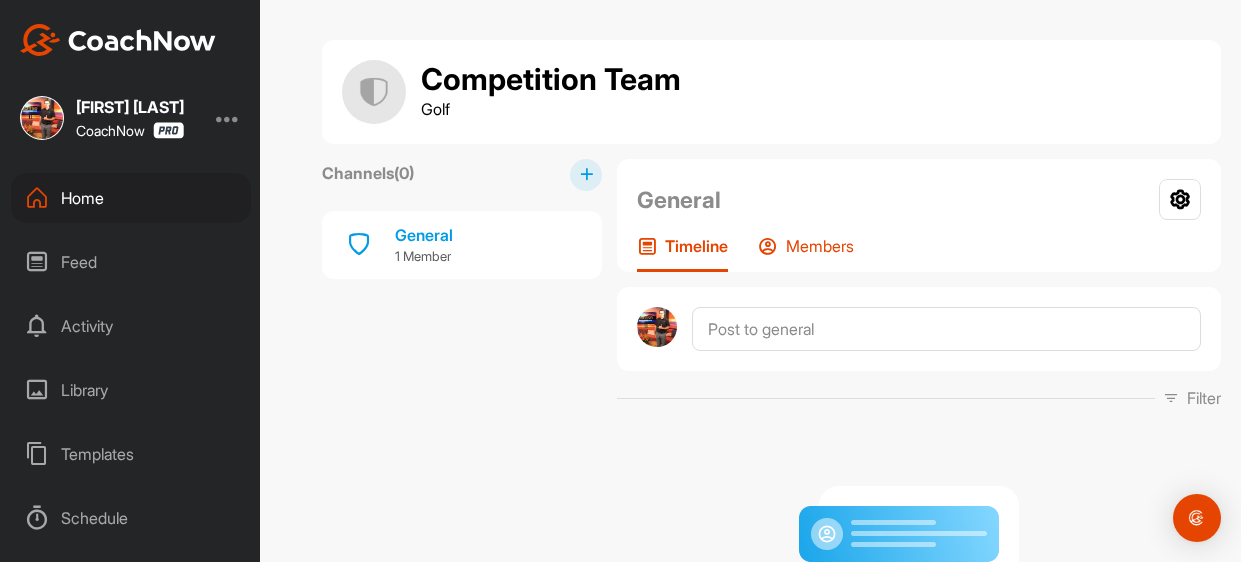 click on "Members" at bounding box center [820, 246] 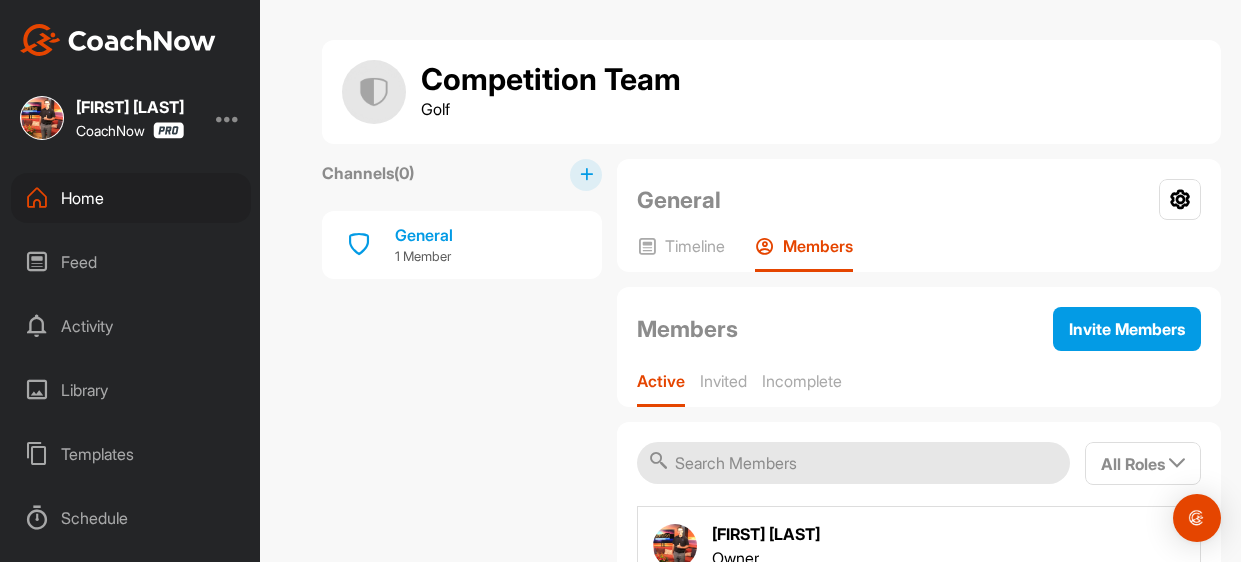 click on "General Group Settings Your Notifications Timeline Members Members   Invite Members Active Invited Incomplete   All Roles   Filter by Role Coaches/Admins Members Viewers [FIRST] [LAST]   Owner" at bounding box center [919, 392] 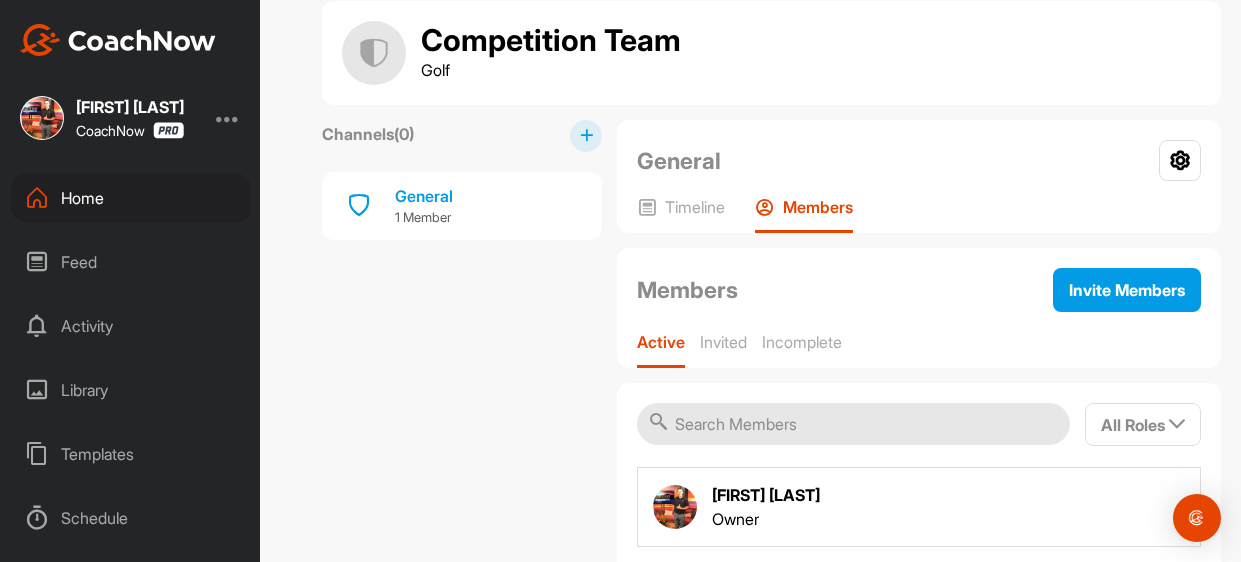 scroll, scrollTop: 107, scrollLeft: 0, axis: vertical 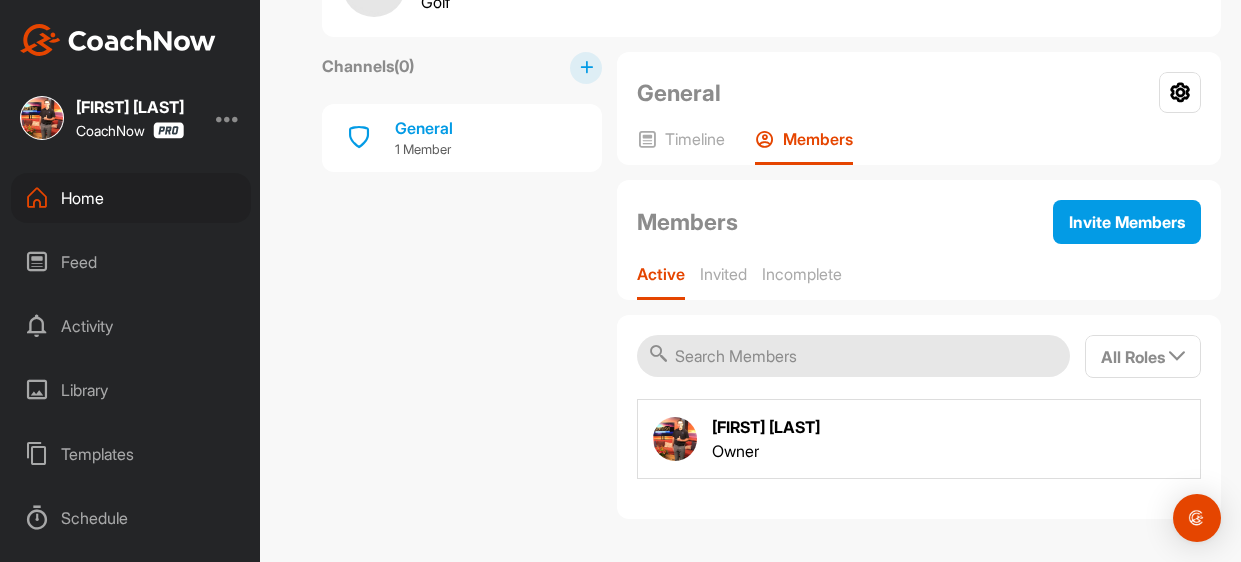 click at bounding box center (853, 356) 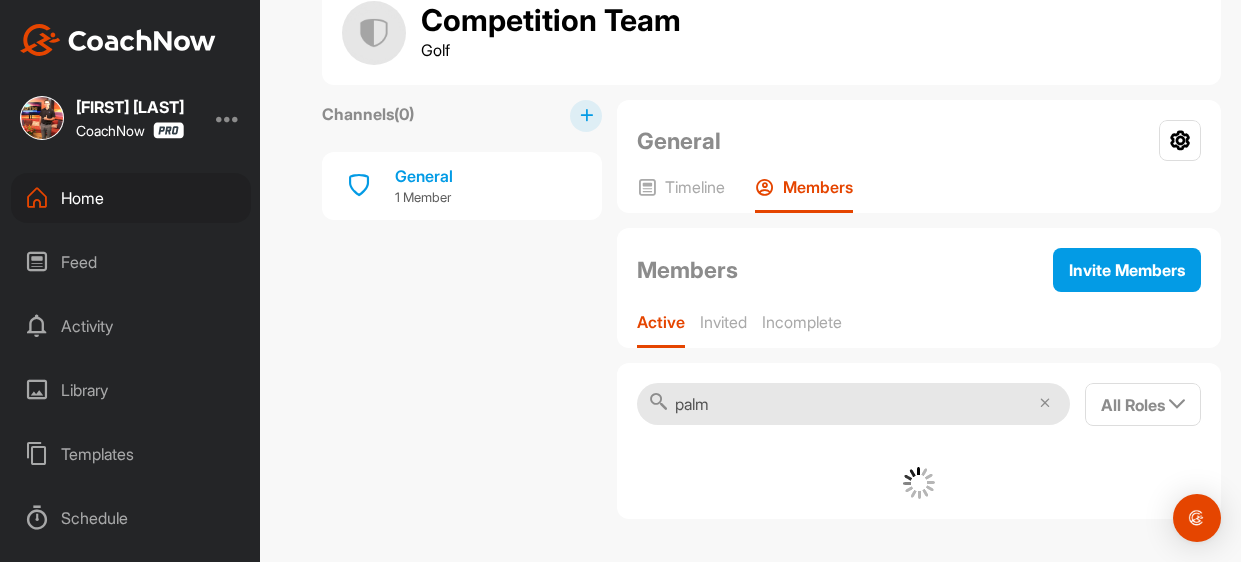 scroll, scrollTop: 82, scrollLeft: 0, axis: vertical 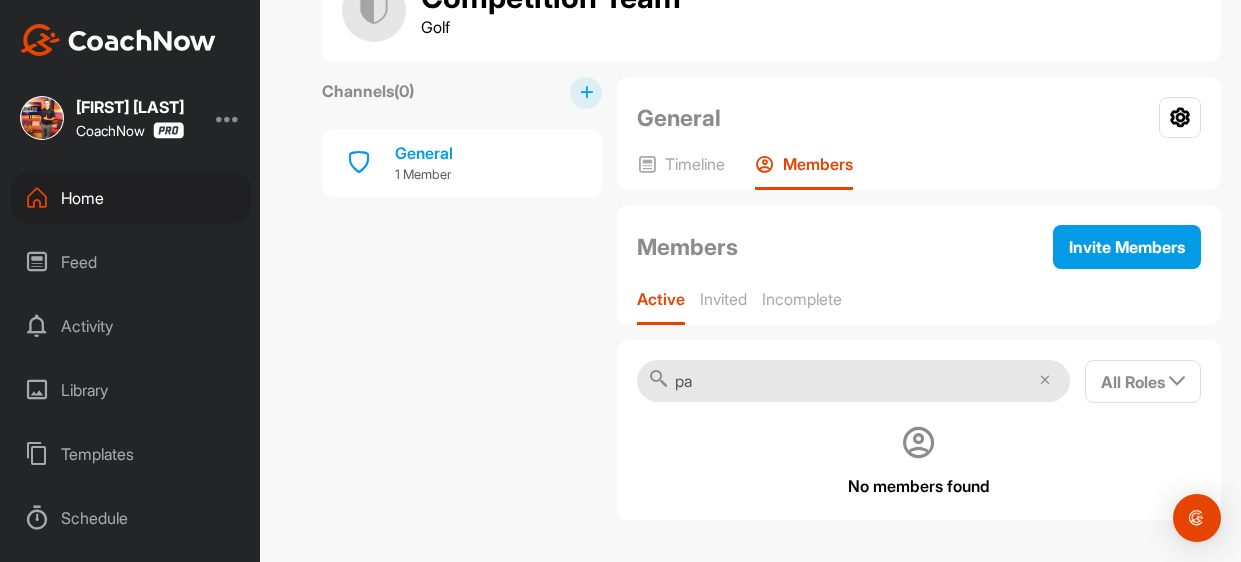 type on "p" 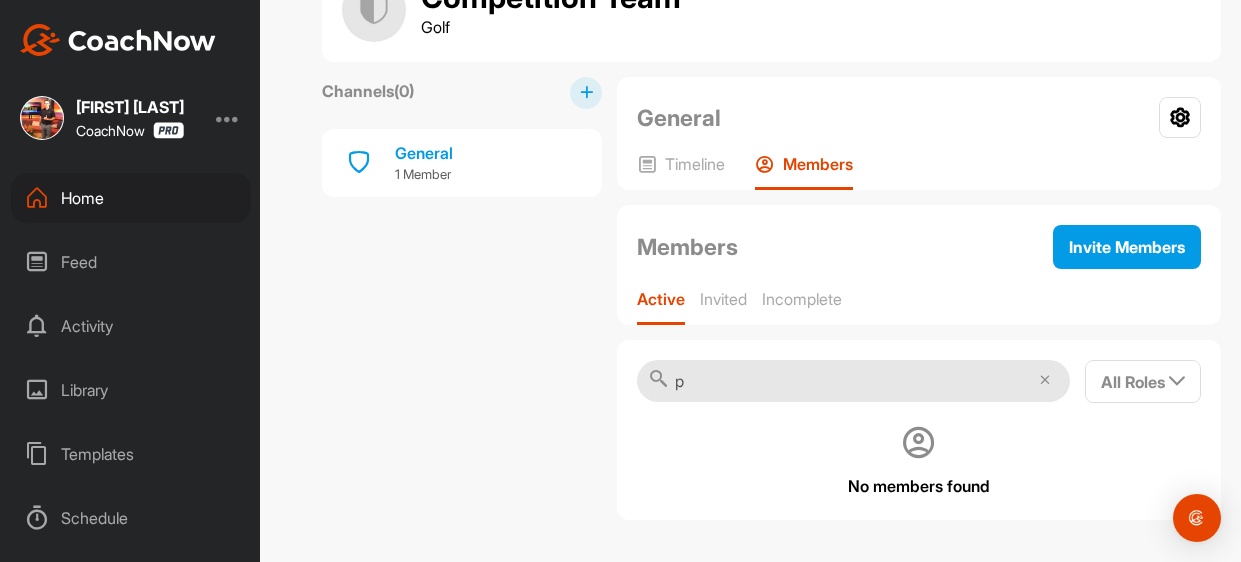 type 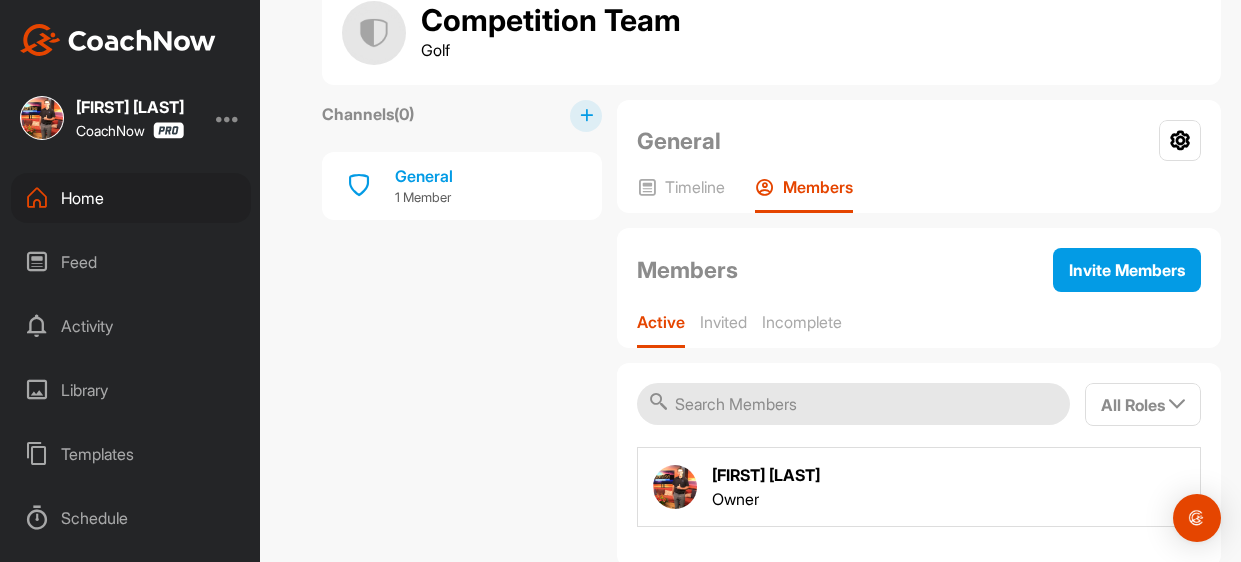 scroll, scrollTop: 107, scrollLeft: 0, axis: vertical 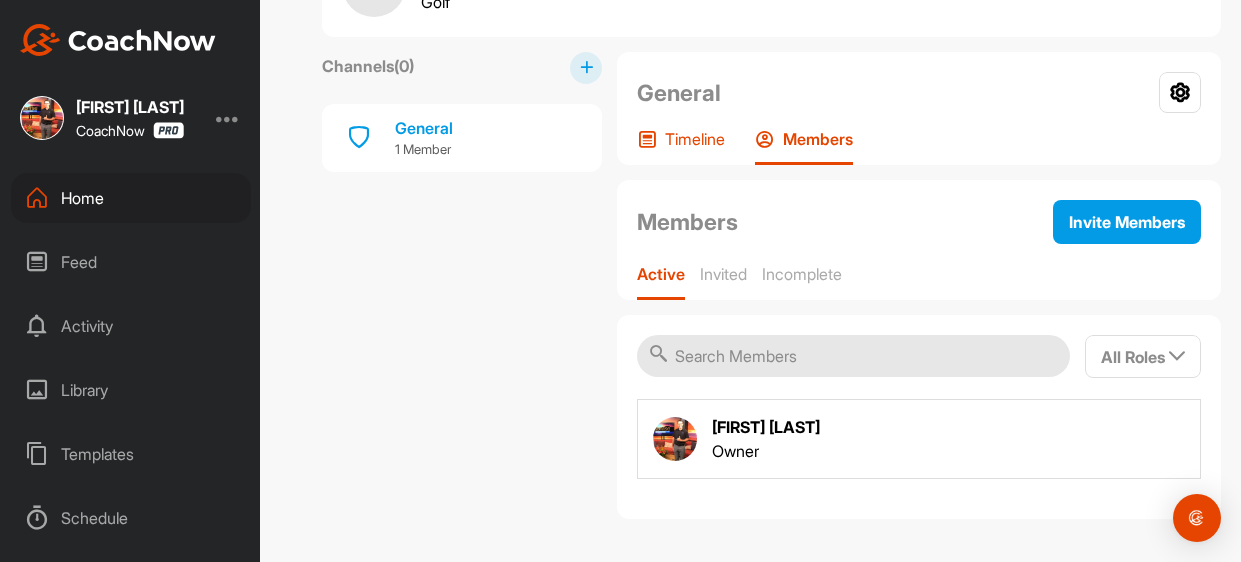 click on "Timeline" at bounding box center [695, 139] 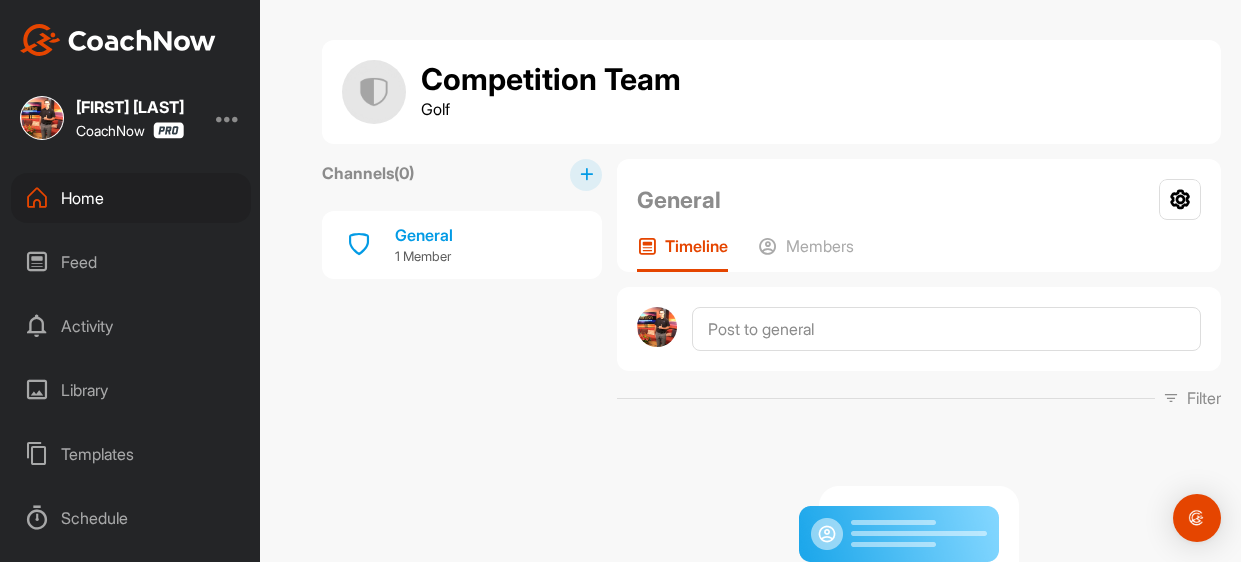 click on "Home" at bounding box center (131, 198) 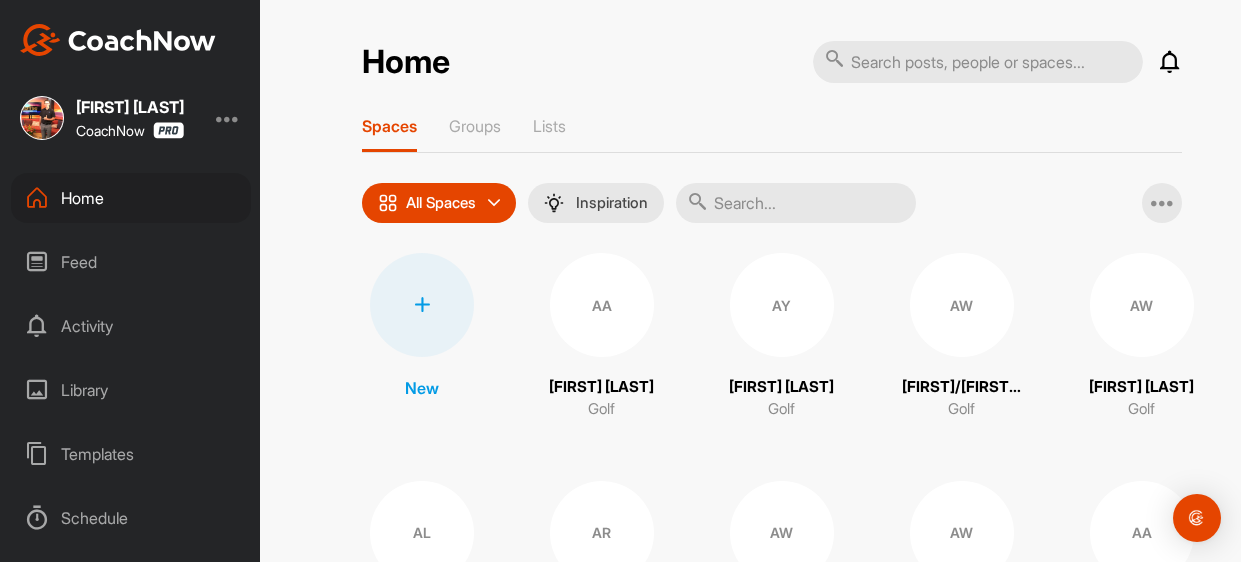 click on "Home Notifications Invitations This Week [FIRST] [LAST_INITIAL]   created a post : "Hi are there lessons tomorrow?" 1 d  • [FIRST] [LAST_INITIAL] / Golf [FIRST] [LAST_INITIAL]   posted an image : " Kapolei 18 hole front 9
1 G... " 4 d  • [FIRST] [LAST_INITIAL] / Golf [FIRST] [LAST_INITIAL]   posted an image : " Back 9 " 4 d  • [FIRST] [LAST_INITIAL] / Golf This Month WC [FIRST] [LAST_INITIAL]   posted a video : " Swing felt nice so Ima keep... " 1 w  • [FIRST] [LAST_INITIAL] / Golf CY [FIRST] [LAST_INITIAL]   liked your video . 1 w  • [FIRST] [LAST] / Golf CY [FIRST] [LAST_INITIAL]   liked your video . 1 w  • [FIRST] [LAST] / Golf CY [FIRST] [LAST_INITIAL]   liked your video . 1 w  • [FIRST] [LAST] / Golf CY [FIRST] [LAST_INITIAL]   liked your video . 1 w  • [FIRST] [LAST] / Golf [FIRST] [LAST_INITIAL]   created a post : "Hey coach, so fitting on Mo..." 1 w  • [FIRST] [LAST_INITIAL] / Golf [FIRST] [LAST_INITIAL]   posted an image : " Waikele tournament start at... " 1 w  • [FIRST] [LAST_INITIAL] / Golf [FIRST] [LAST_INITIAL]   posted a video : " This is a small portion of ... " 1 w  • [FIRST] [LAST_INITIAL] / Golf [FIRST] [LAST_INITIAL]   liked your video . 1 w  • [FIRST] [LAST] / Golf TR [FIRST] [LAST_INITIAL]   posted an image . 2 w  • [FIRST] [LAST] / Golf MR   ." at bounding box center (772, 2518) 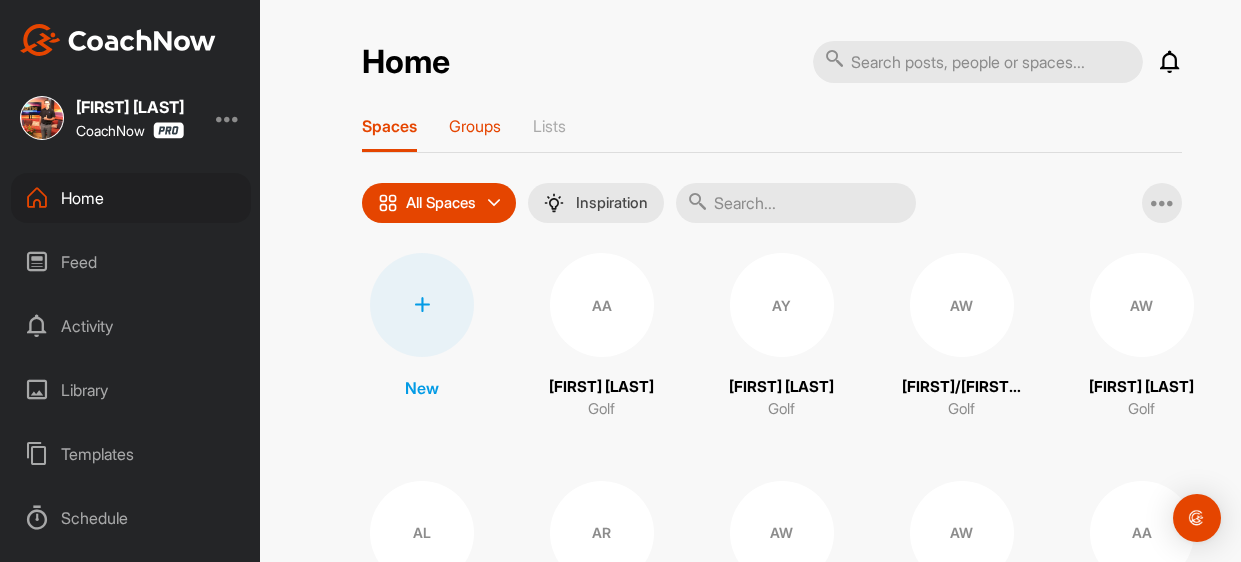 click on "Groups" at bounding box center (475, 126) 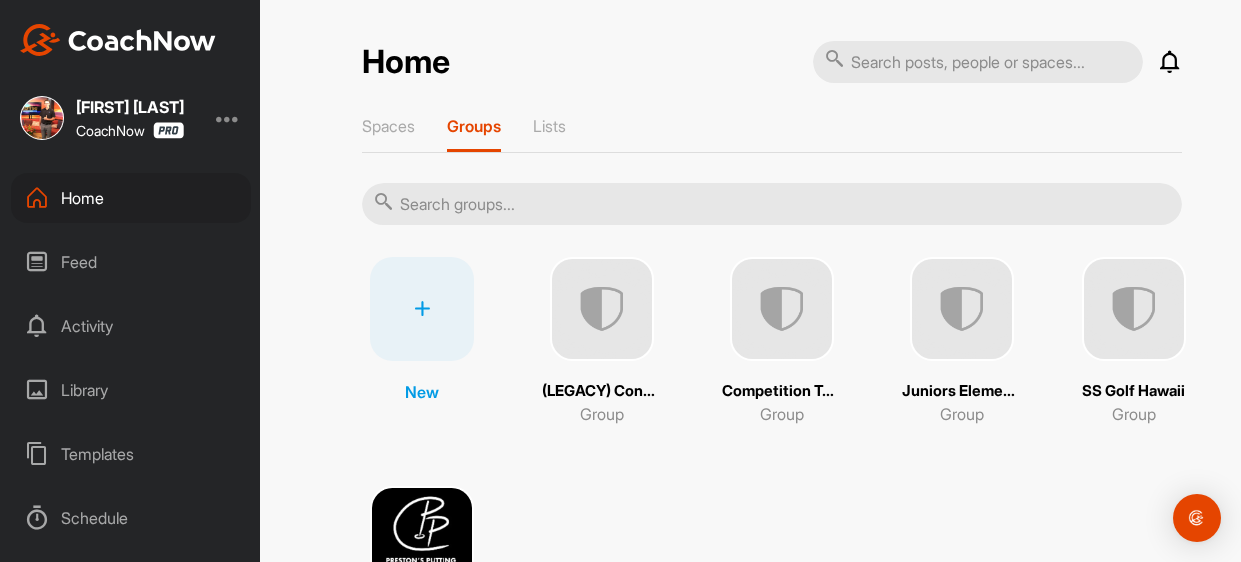 click on "New (LEGACY) ConnectedCoach Blueprint Group Competition Team  Group Juniors Elementary School Group SS Golf Hawaii Group [FIRST] [LAST] - Online Lessons Group" at bounding box center (772, 456) 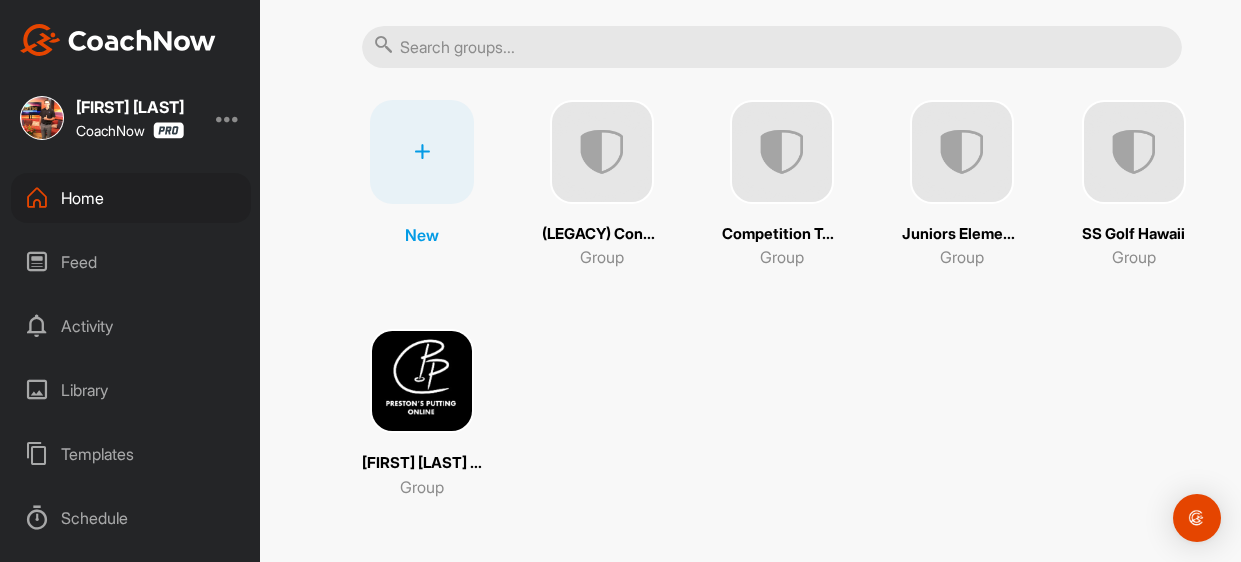 scroll, scrollTop: 158, scrollLeft: 0, axis: vertical 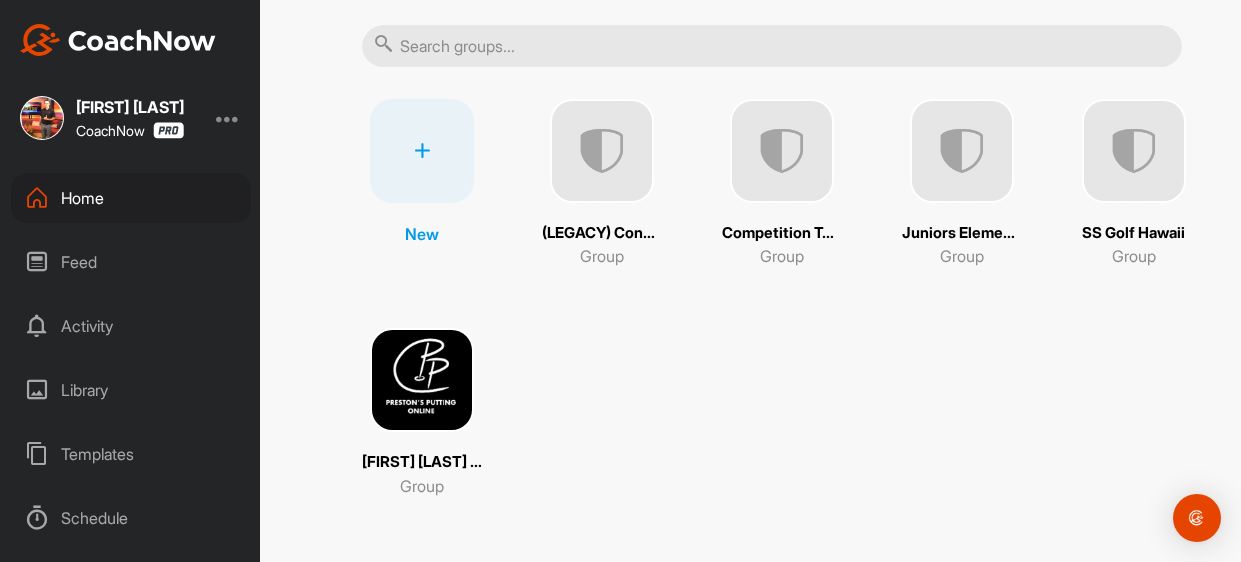 click at bounding box center (782, 151) 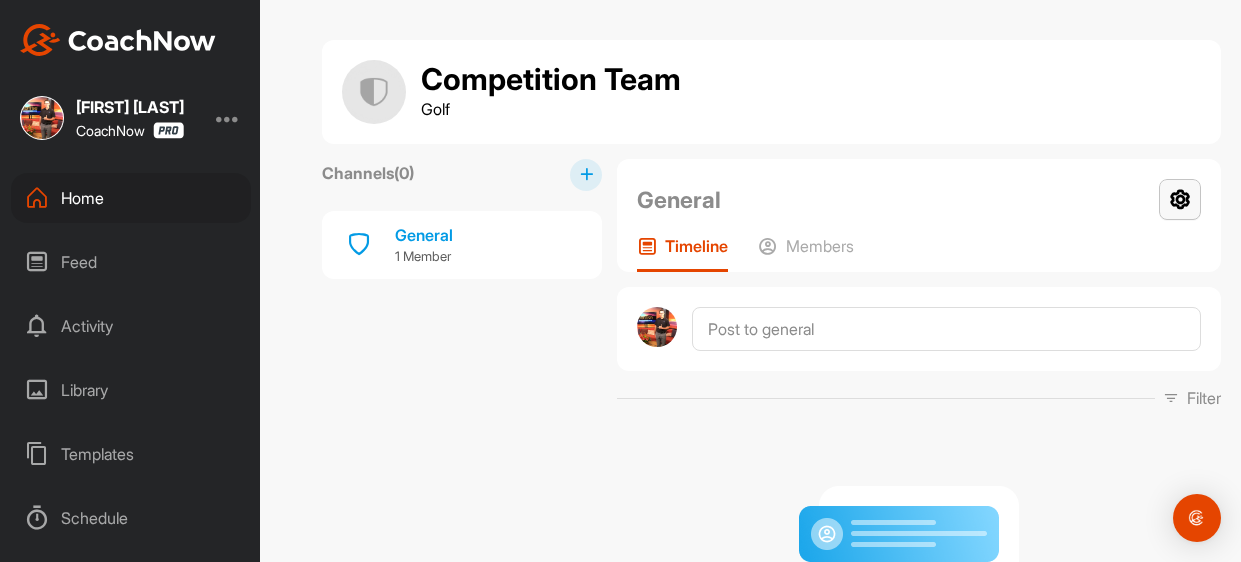 click at bounding box center [1180, 199] 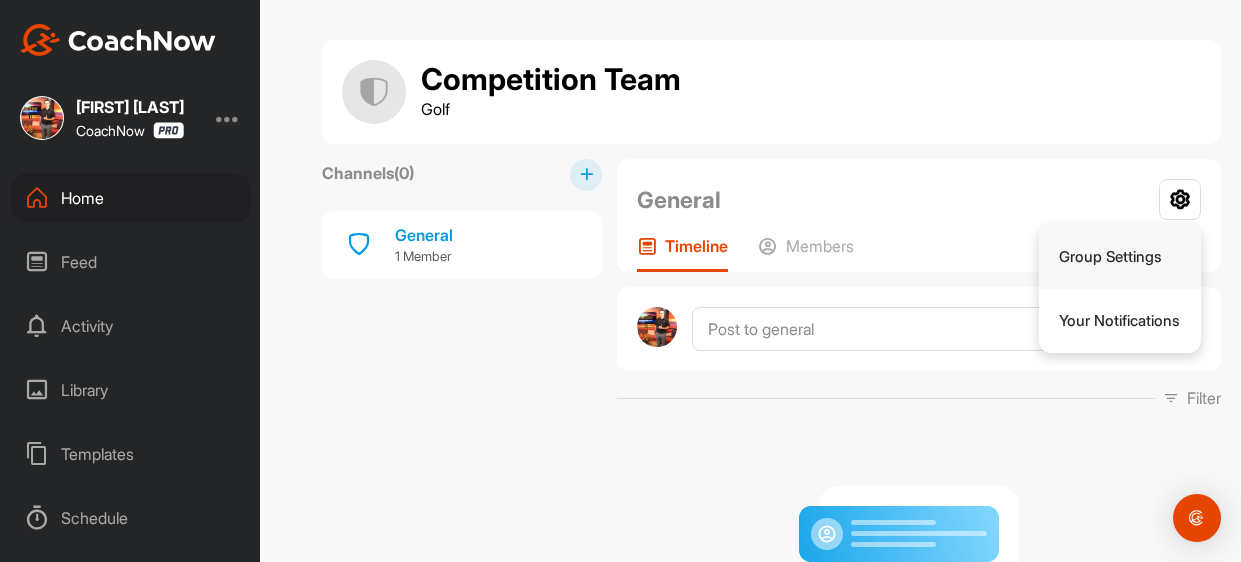click on "Group Settings" at bounding box center [1120, 257] 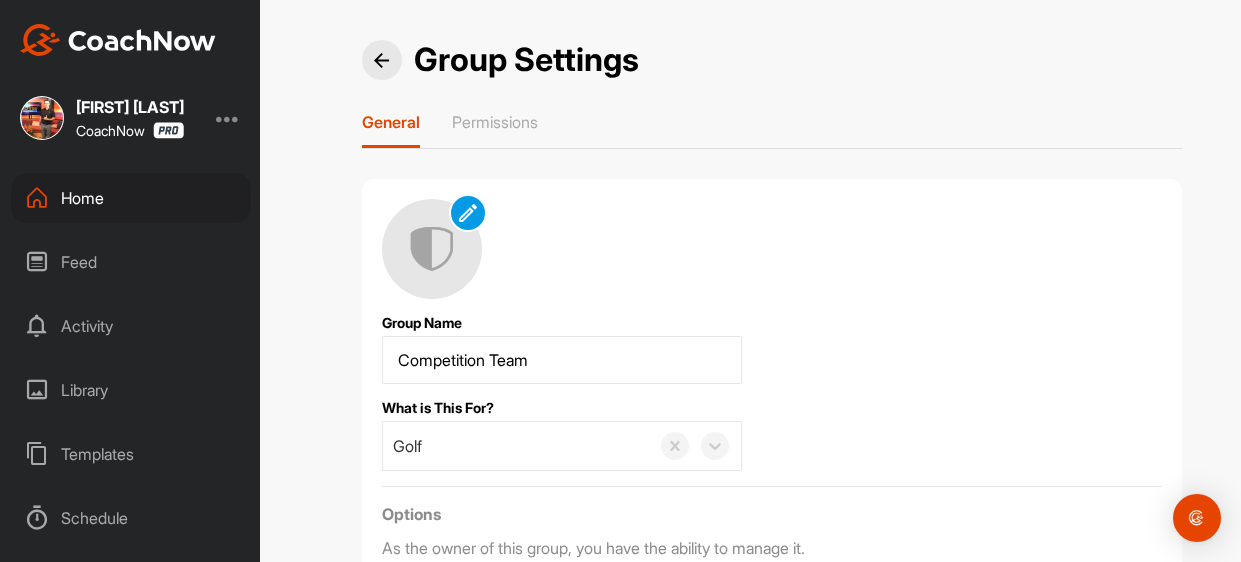 click on "Group Settings General Permissions Group Name What is This For? Golf Options As the owner of this group, you have the ability to manage it.   Transfer Group Ownership   Delete   Save Changes" at bounding box center (772, 373) 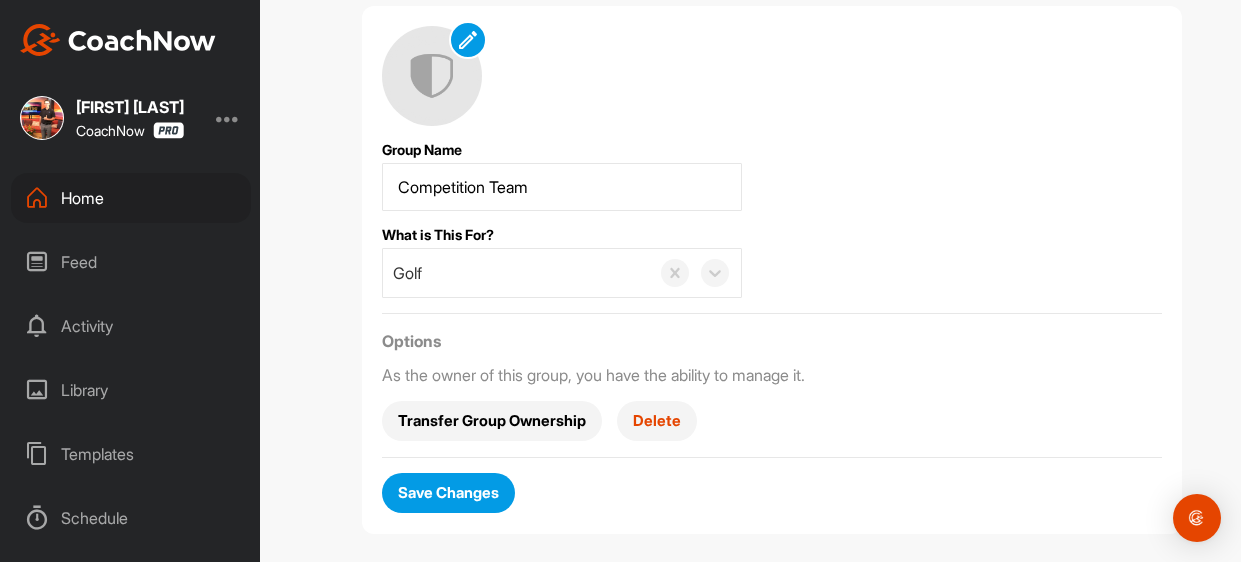 scroll, scrollTop: 188, scrollLeft: 0, axis: vertical 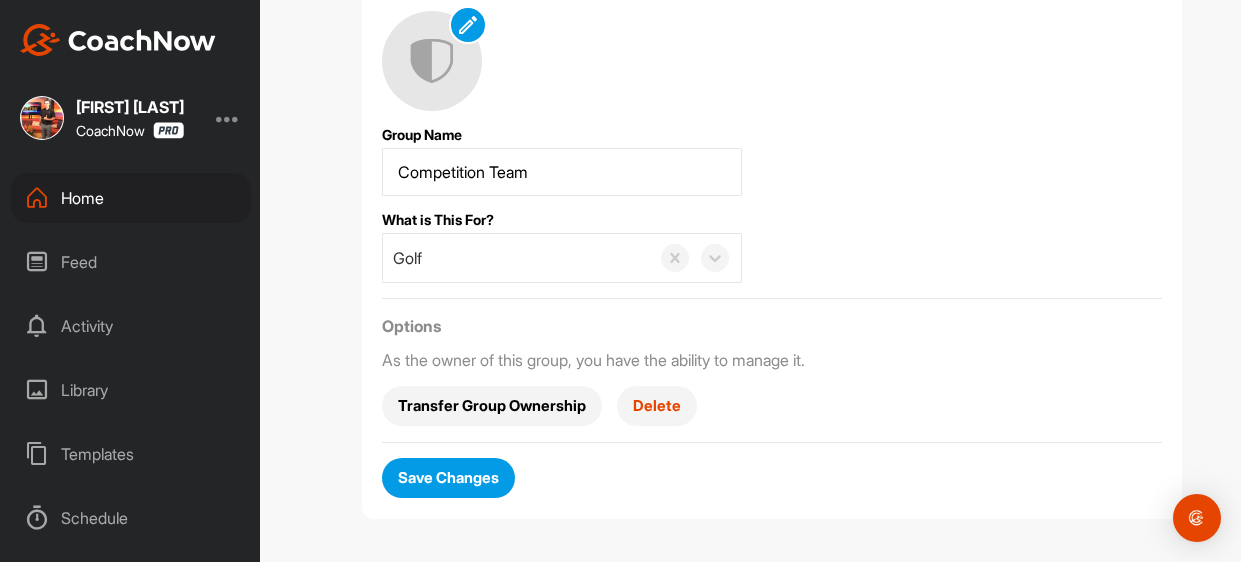 click on "Save Changes" at bounding box center [448, 477] 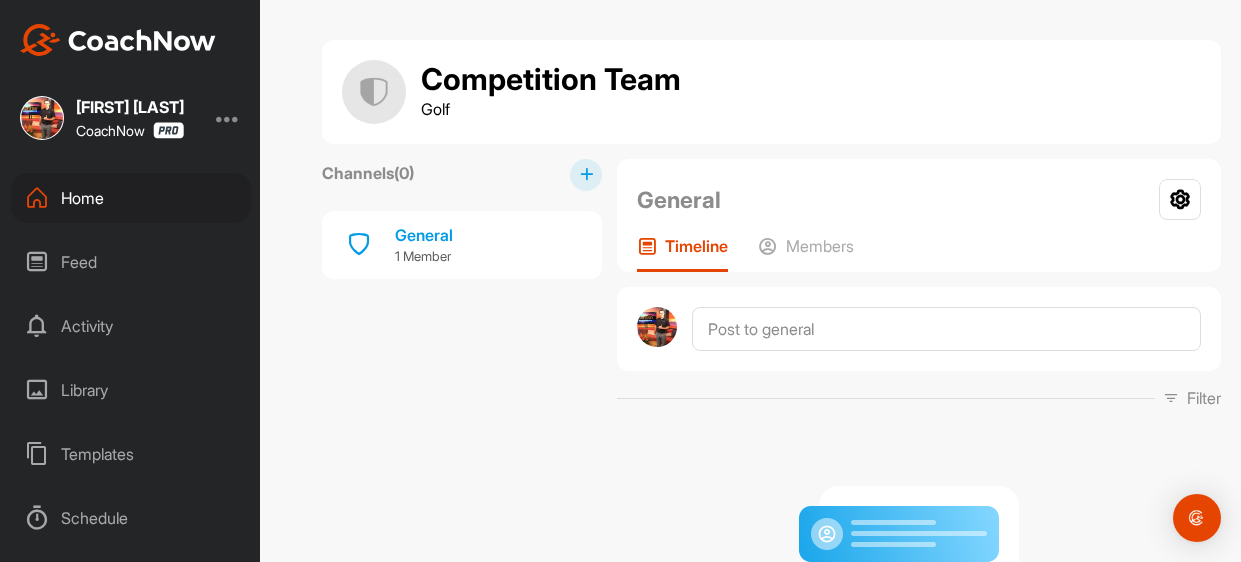 click on "Competition Team  Golf" at bounding box center (771, 92) 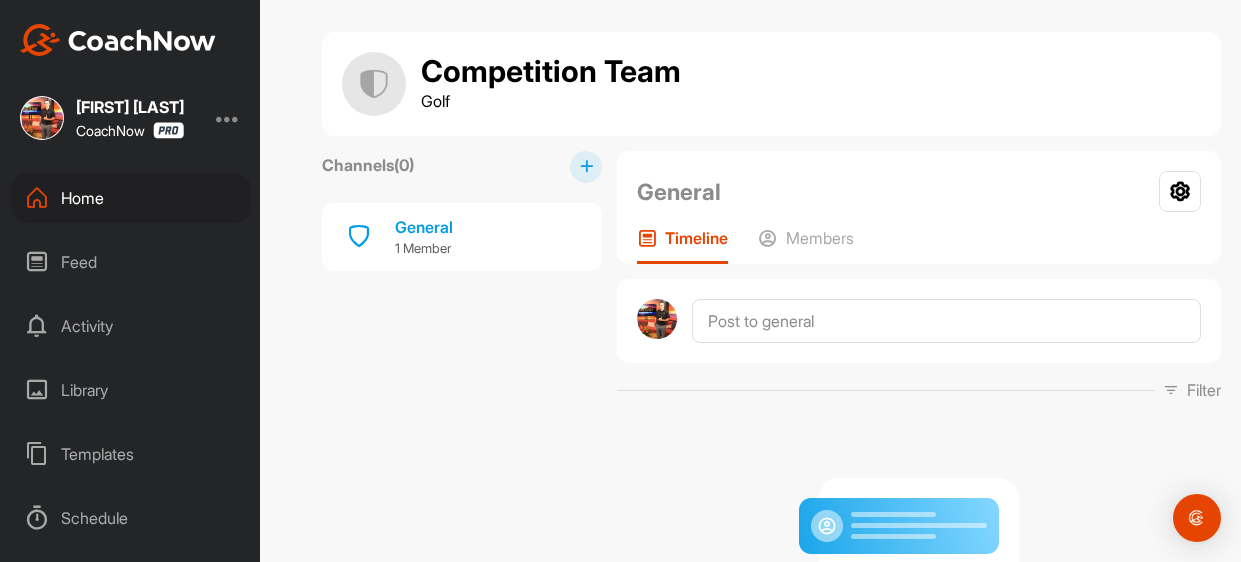 scroll, scrollTop: 0, scrollLeft: 0, axis: both 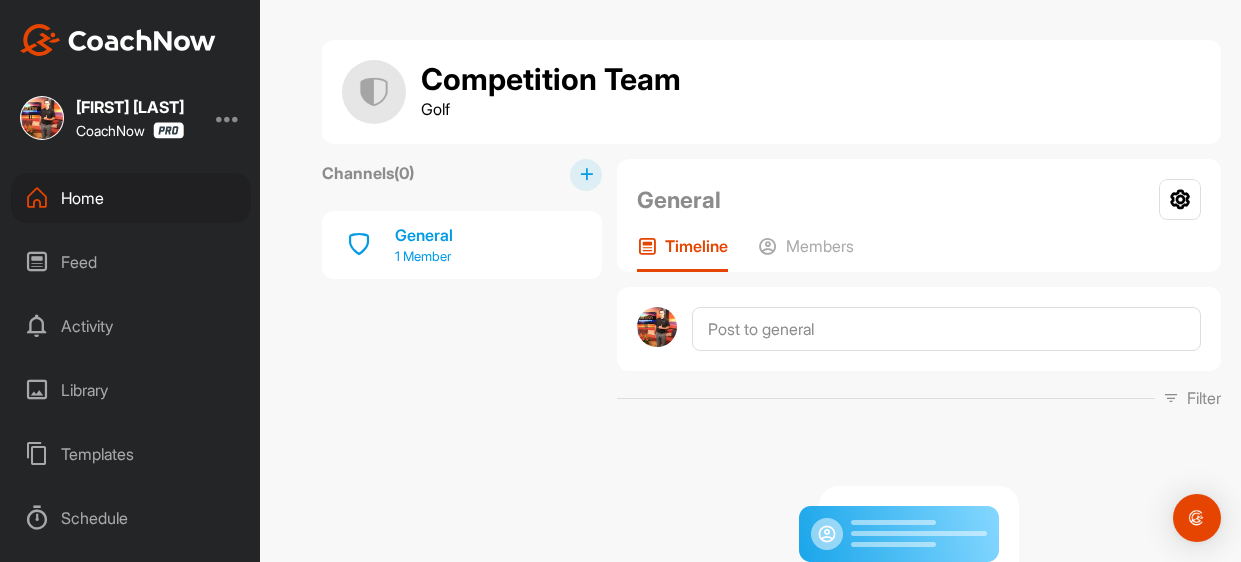 click on "1 Member" at bounding box center (424, 257) 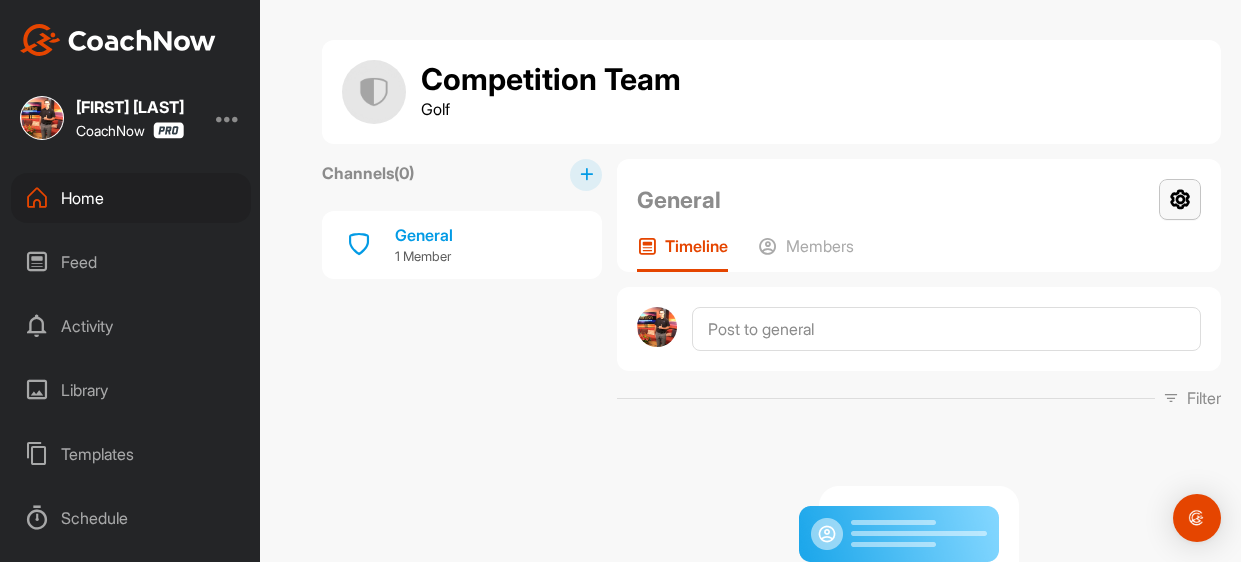click at bounding box center (1180, 199) 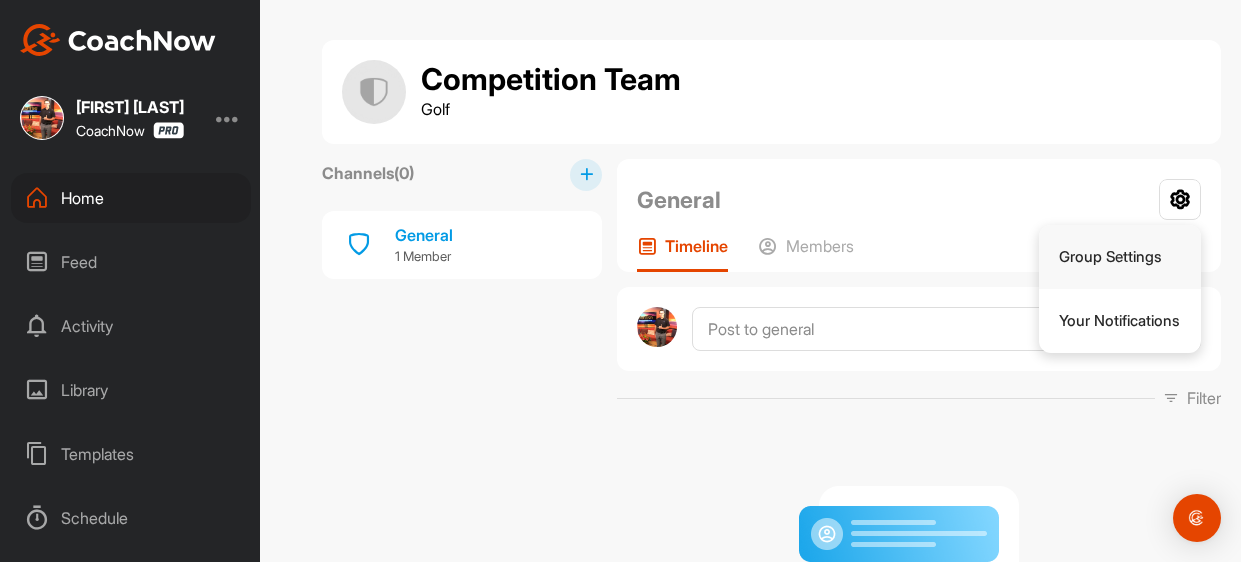 click on "Group Settings" at bounding box center [1120, 257] 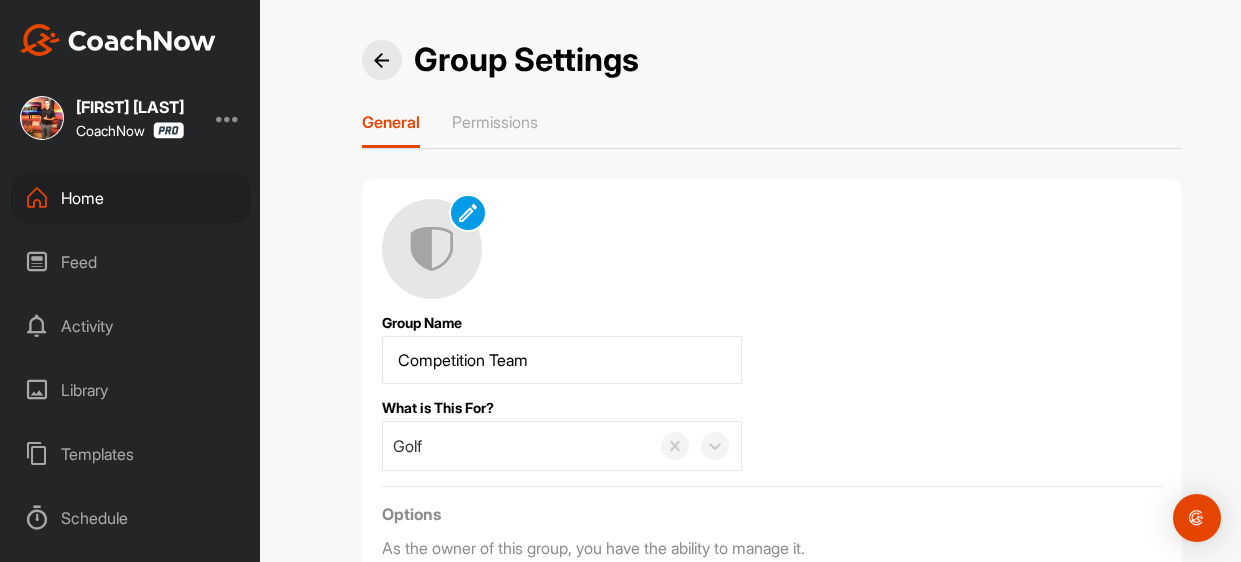 click on "Group Name What is This For? Golf Options As the owner of this group, you have the ability to manage it.   Transfer Group Ownership   Delete   Save Changes" at bounding box center (772, 443) 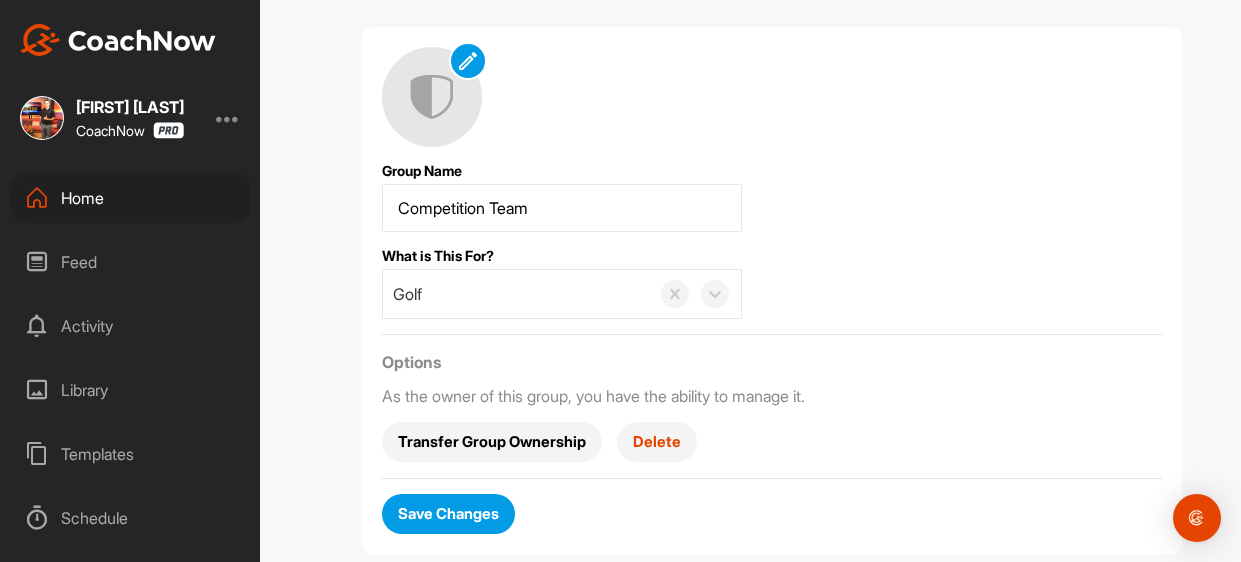 scroll, scrollTop: 188, scrollLeft: 0, axis: vertical 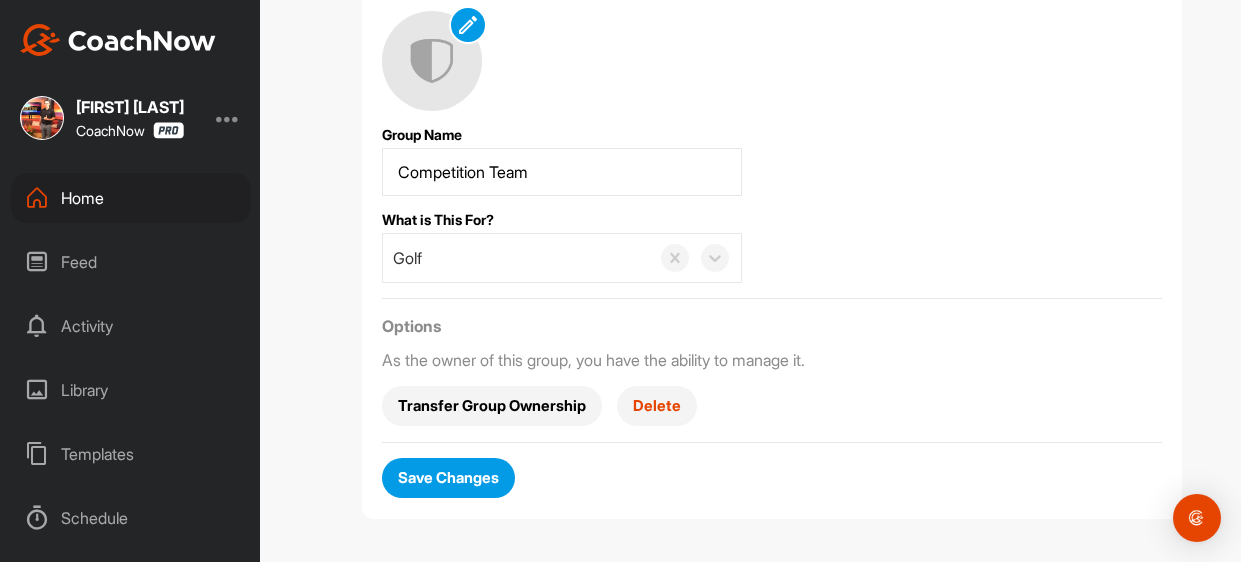 click on "Transfer Group Ownership" at bounding box center (492, 405) 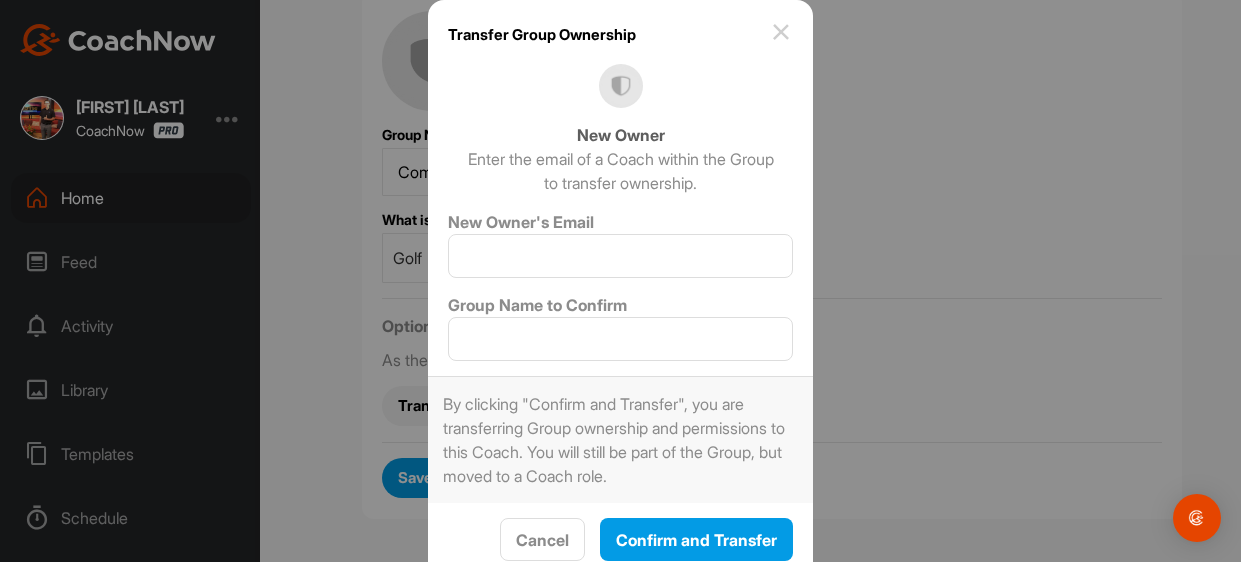 click at bounding box center (781, 32) 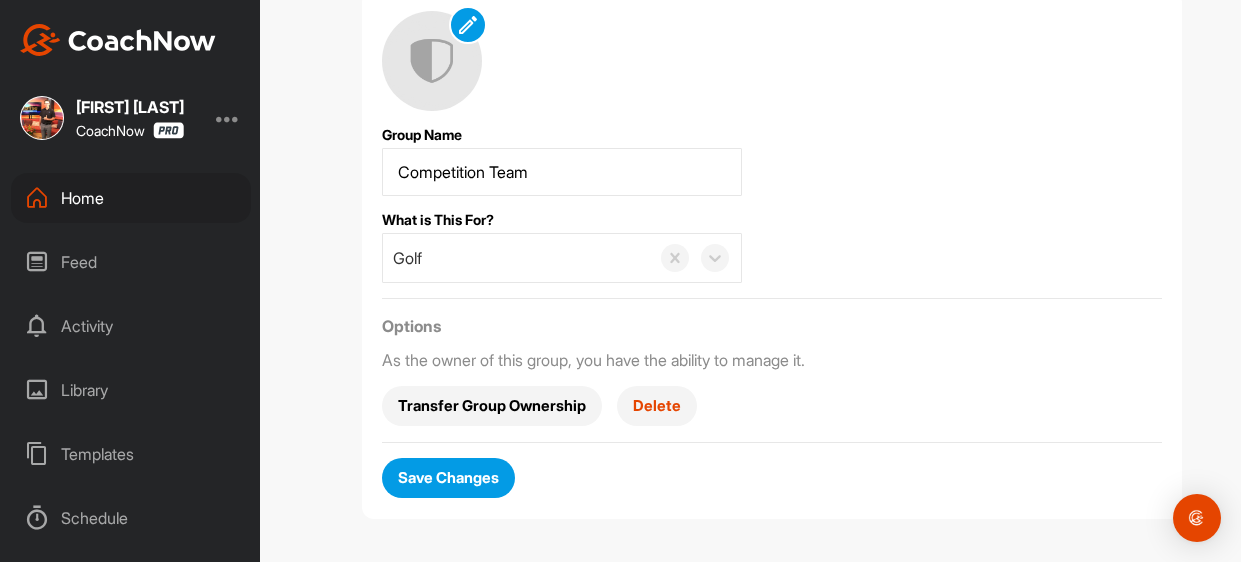 click on "Home" at bounding box center (131, 198) 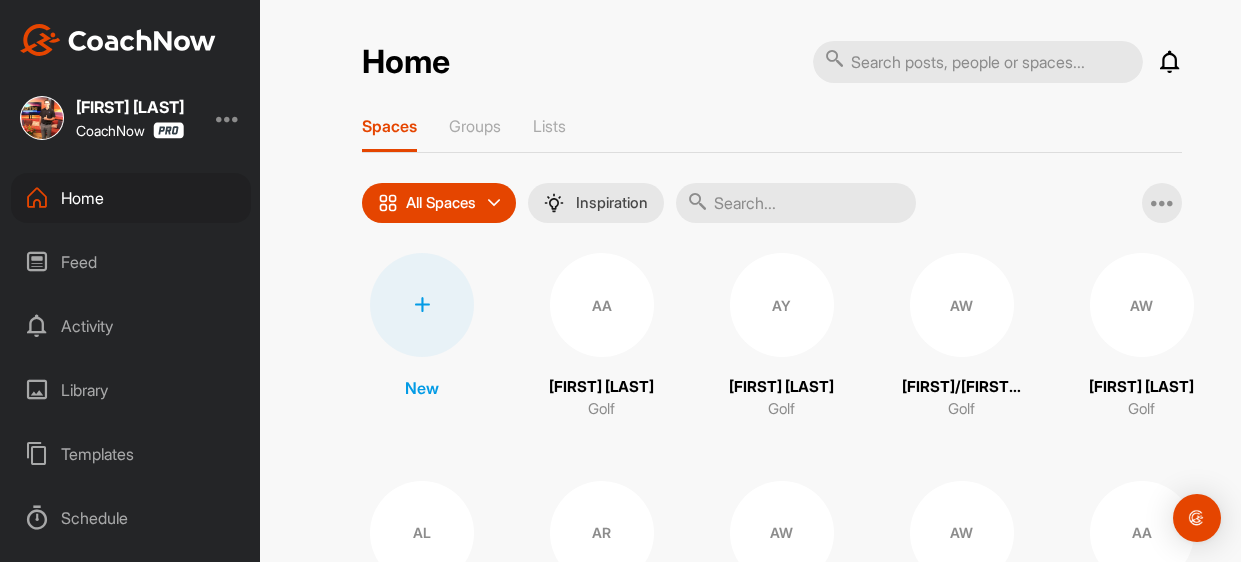 click at bounding box center [796, 203] 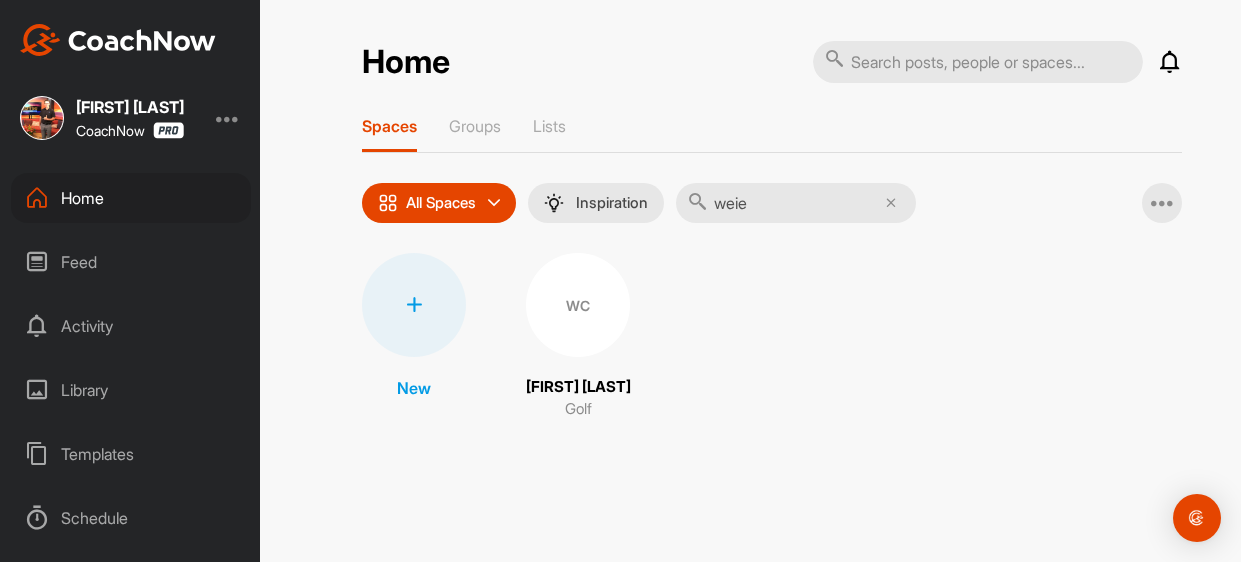 type on "weie" 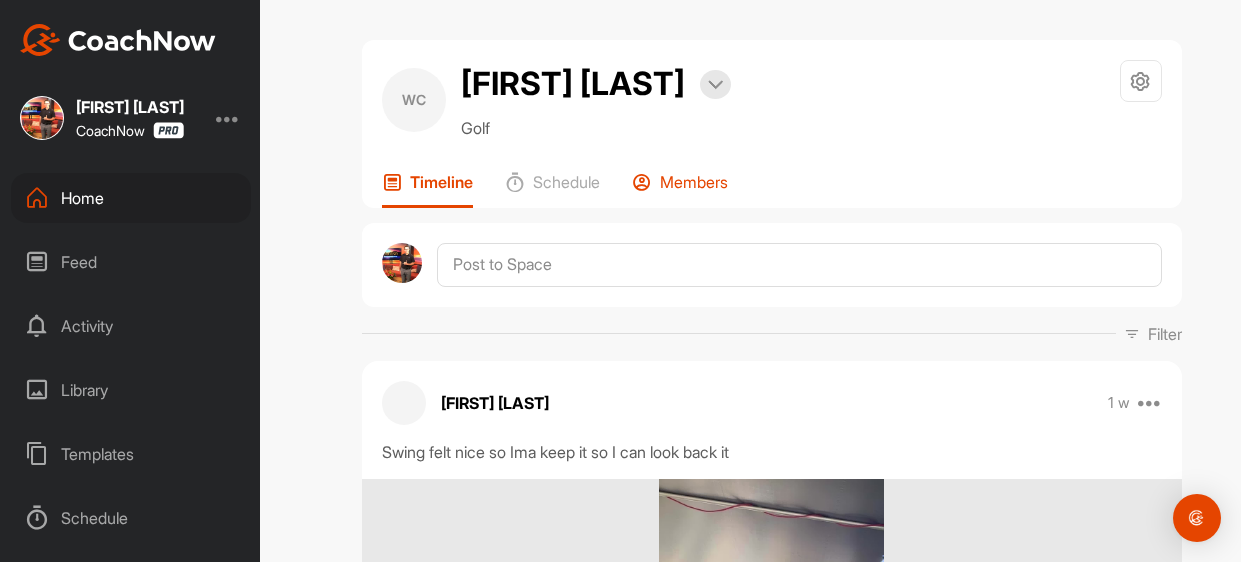 click on "Members" at bounding box center (680, 190) 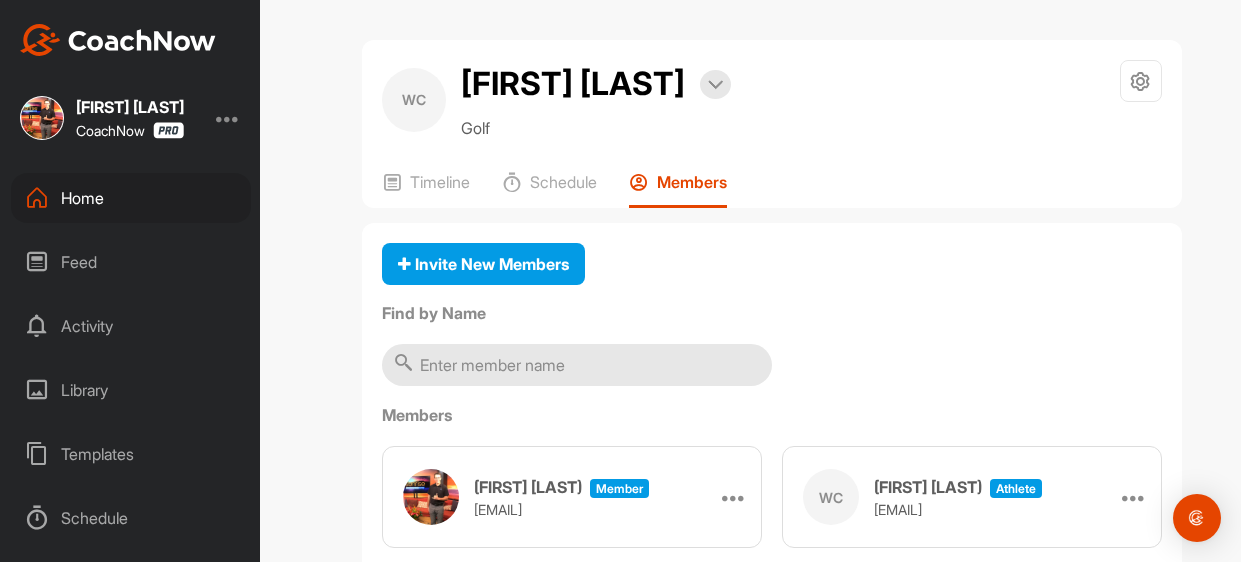 click on "Invite New Members Find by Name Members [FIRST] [LAST] Member   [EMAIL] Make Athlete [WC] [FIRST] [LAST] athlete   [EMAIL] Remove" at bounding box center (772, 406) 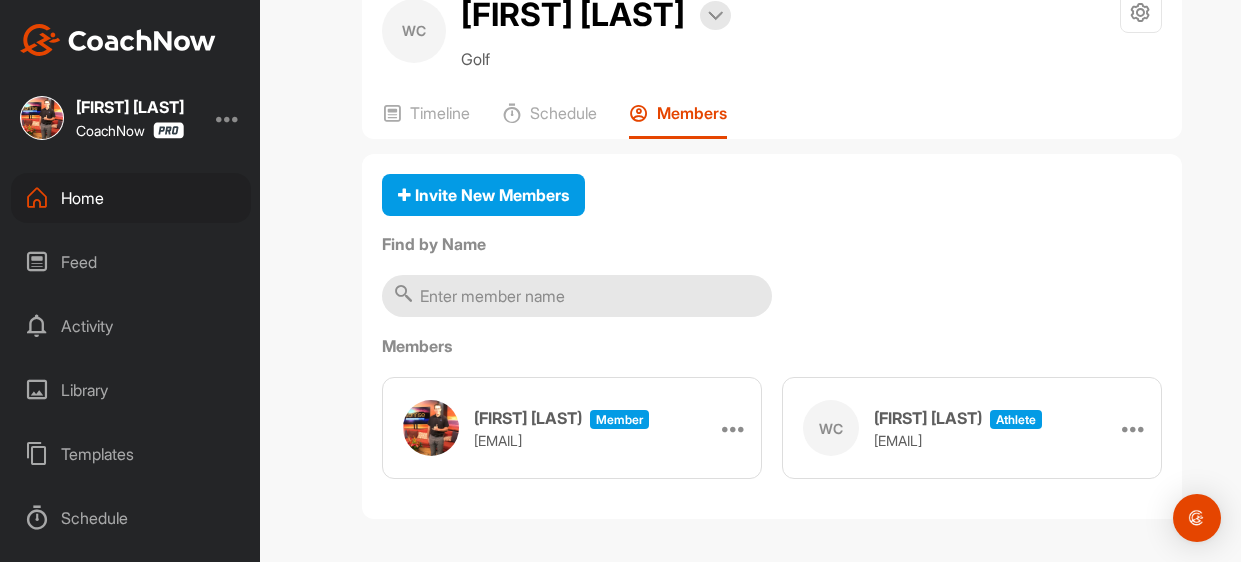 scroll, scrollTop: 70, scrollLeft: 0, axis: vertical 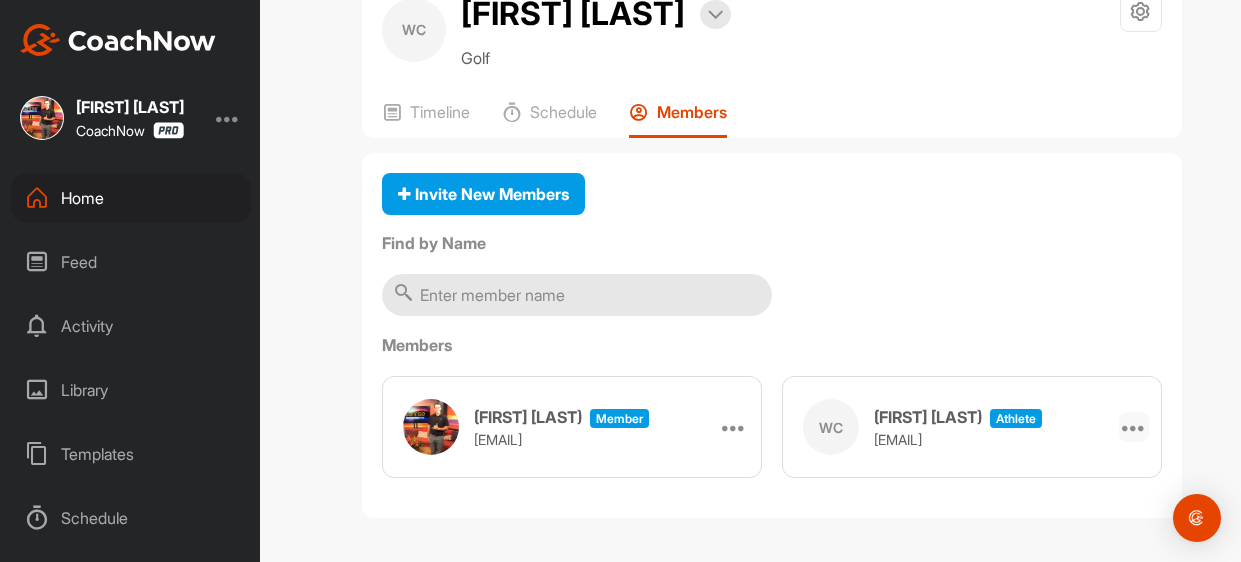 click at bounding box center (1134, 427) 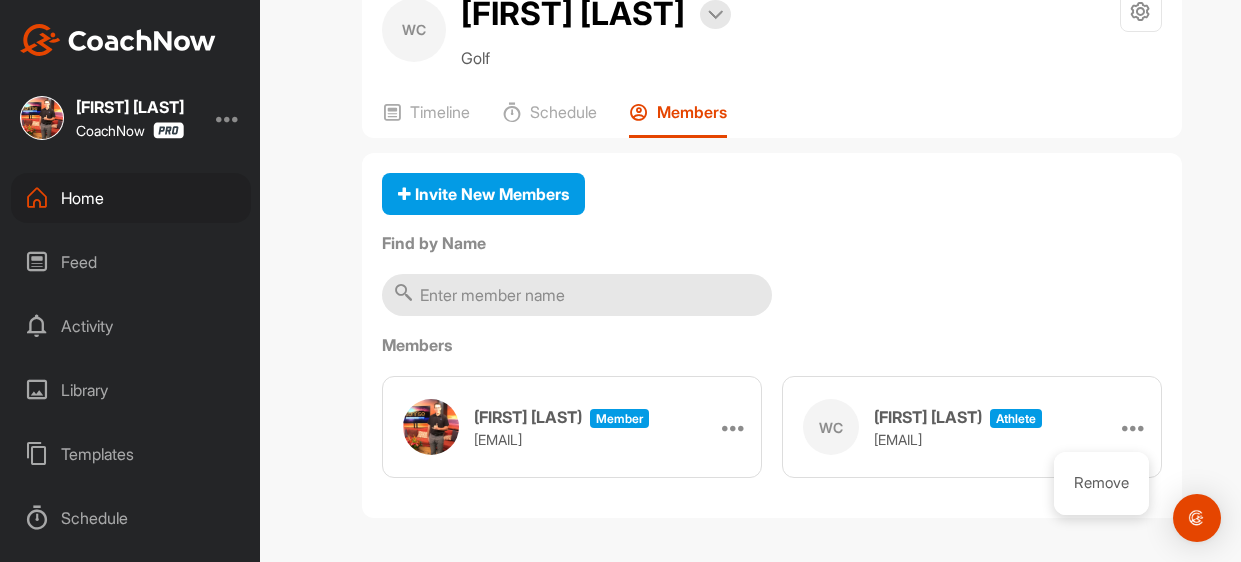 click on "Members" at bounding box center (772, 345) 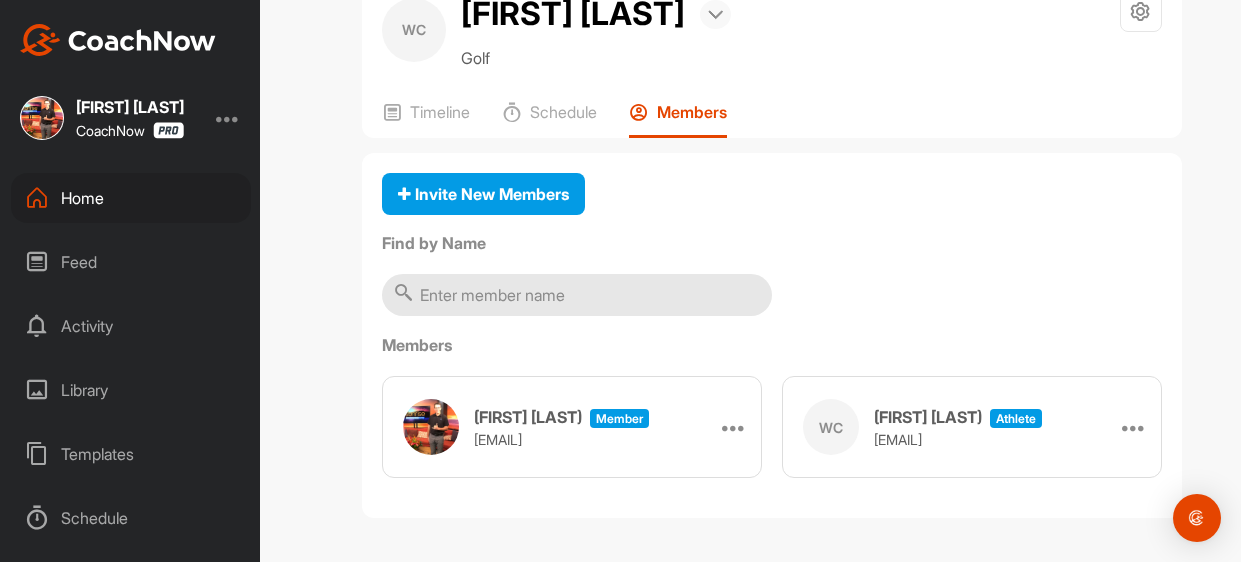 click at bounding box center (715, 15) 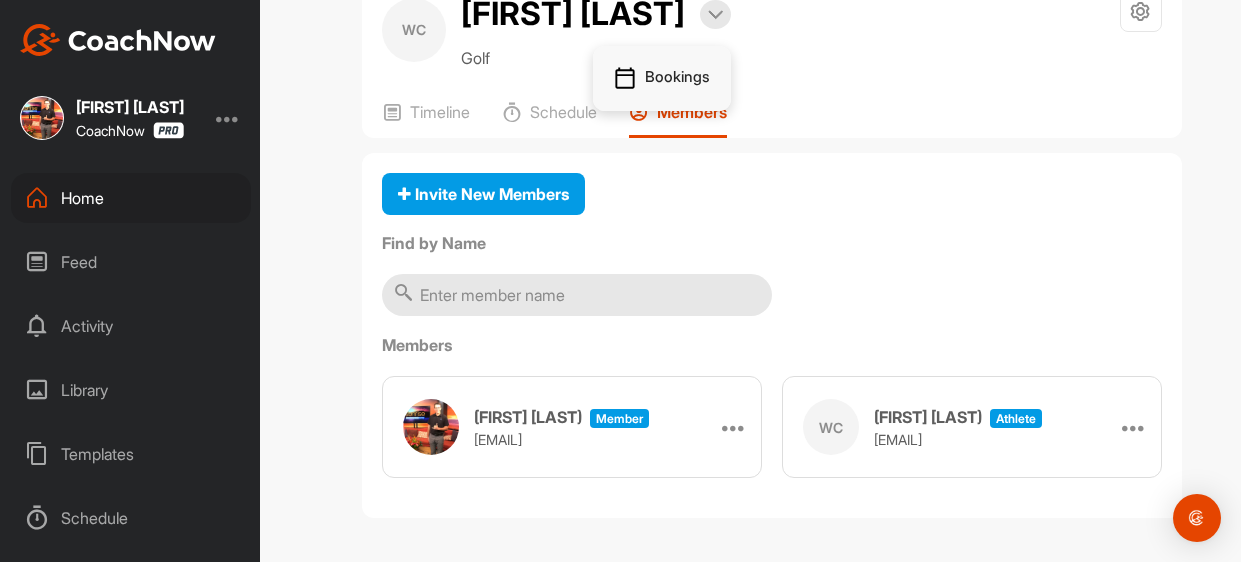 click on "Bookings" at bounding box center [662, 79] 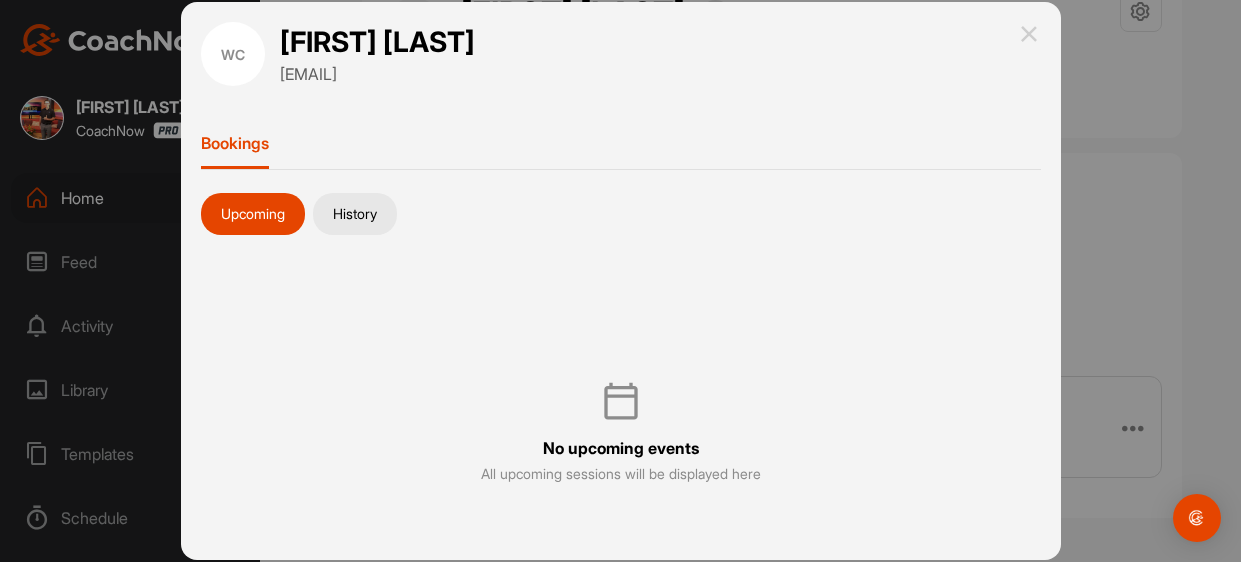 click at bounding box center (1029, 34) 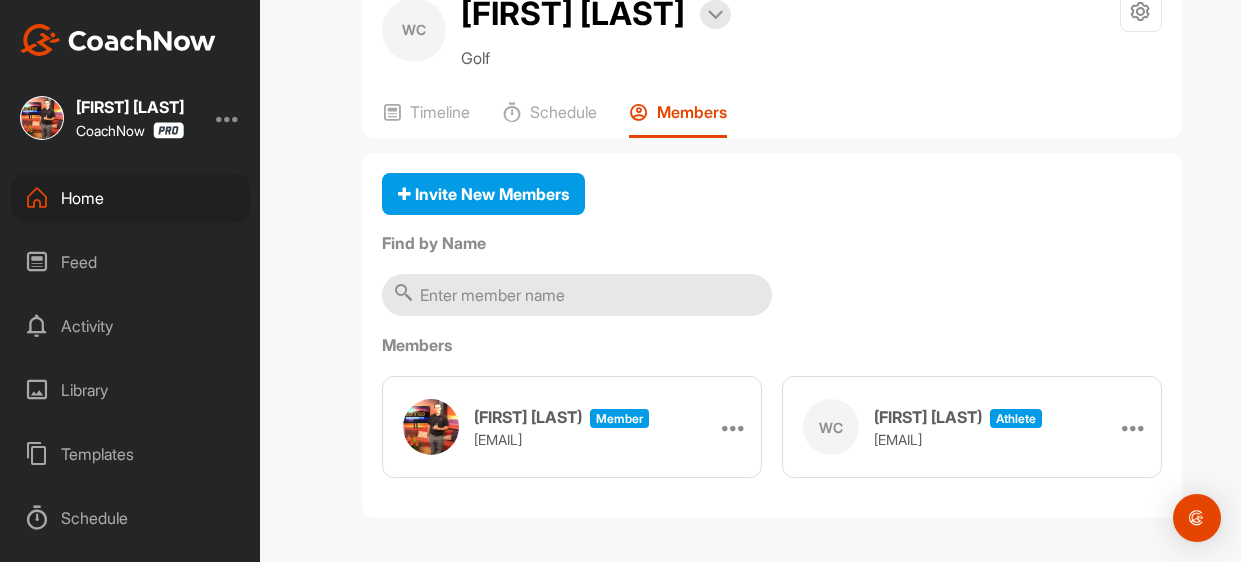 click on "Schedule" at bounding box center [131, 518] 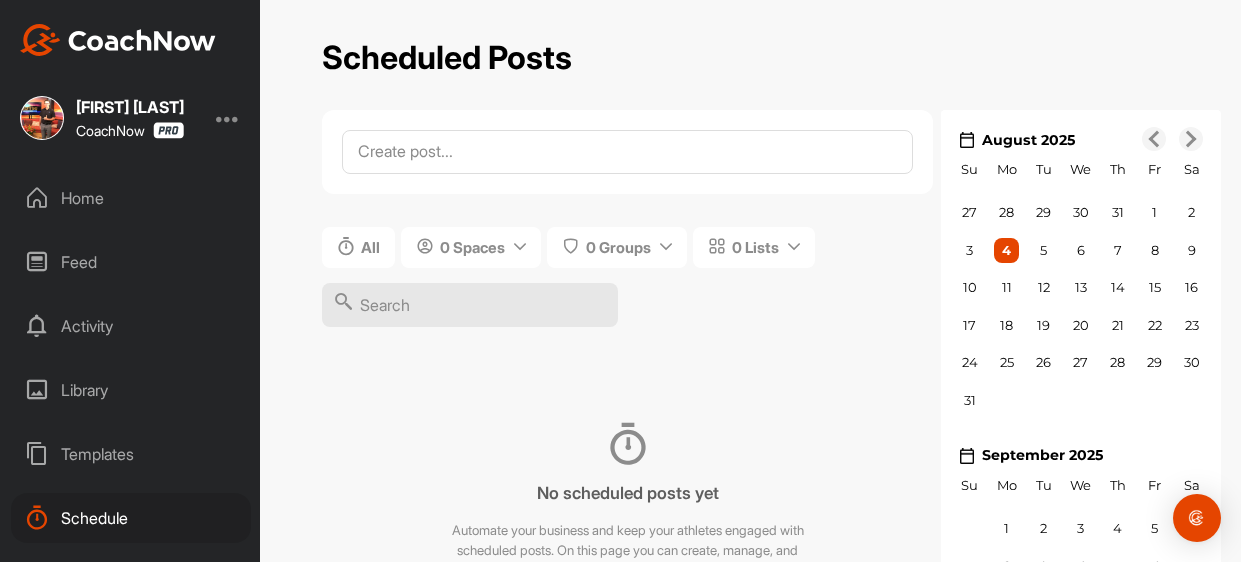 scroll, scrollTop: 0, scrollLeft: 0, axis: both 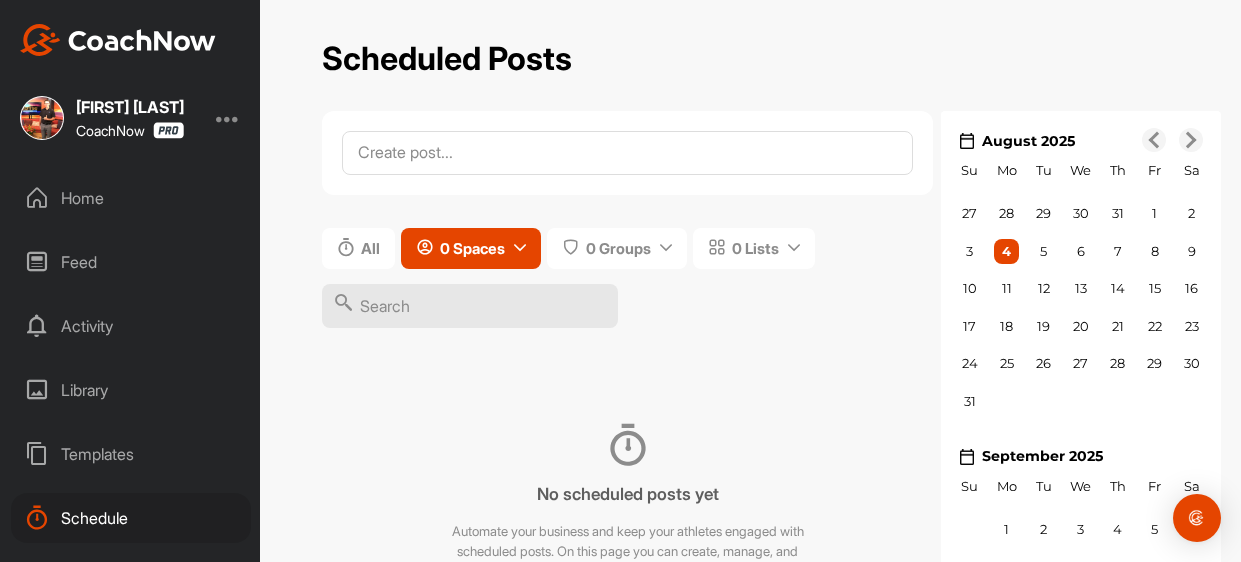 click on "0 Spaces" at bounding box center (472, 248) 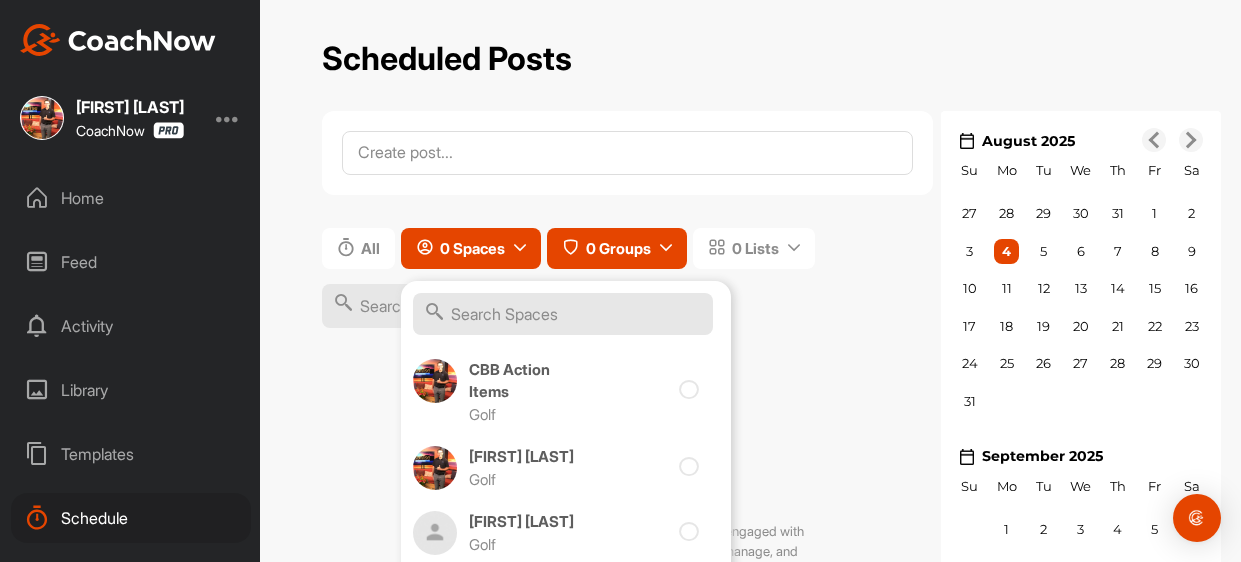 click on "0 Groups" at bounding box center (618, 248) 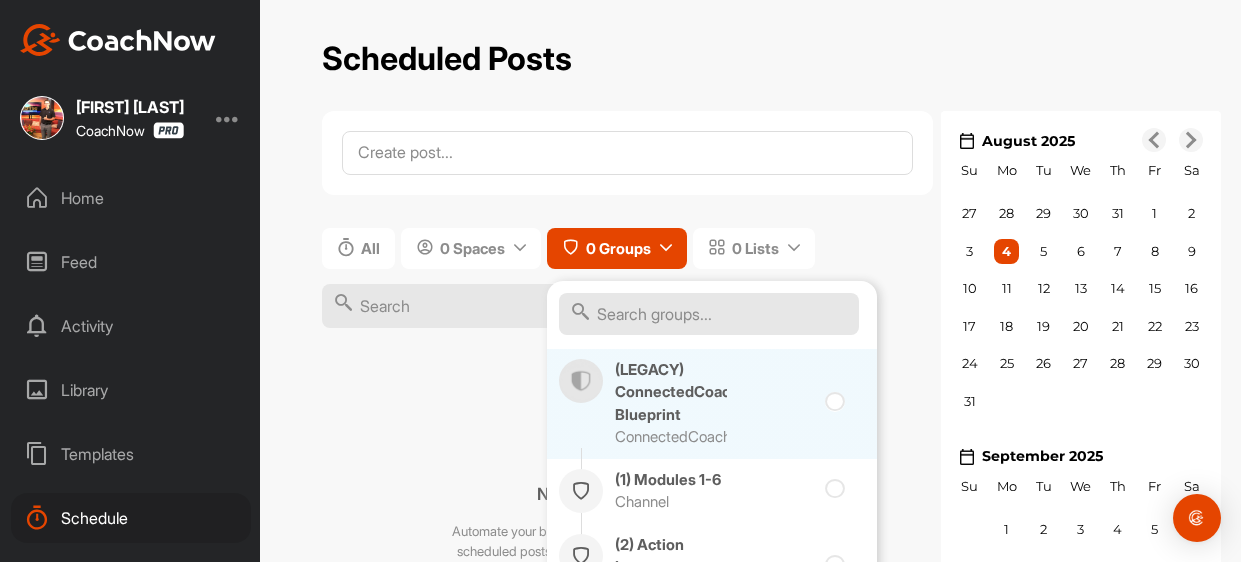 type 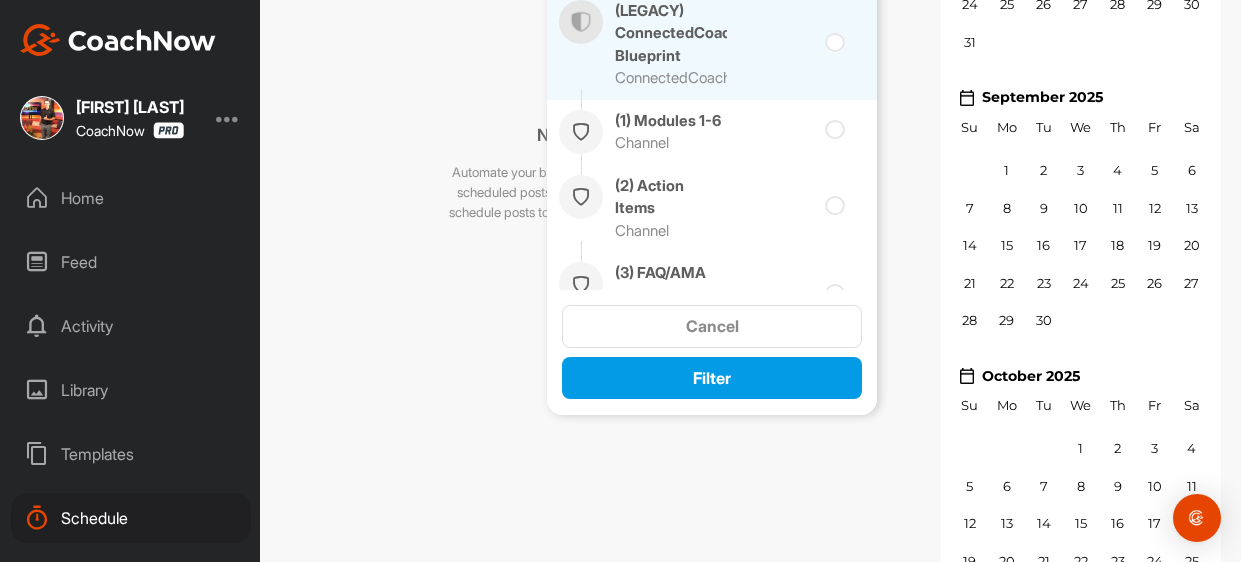 scroll, scrollTop: 319, scrollLeft: 0, axis: vertical 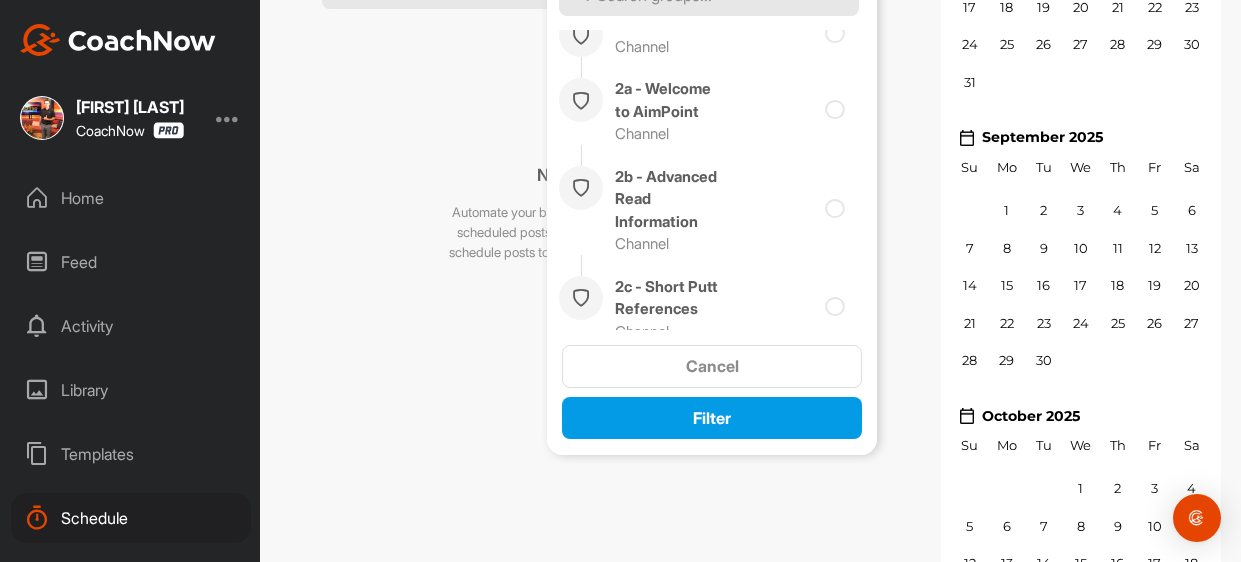 click on "All [NUMBER] Spaces [NUMBER] Groups (LEGACY) ConnectedCoach Blueprint ConnectedCoaching (1) Modules 1-6 Channel (2) Action Items Channel (3) FAQ/AMA Recordings Channel (4) Tech Tips Channel Competition Team  Golf Juniors Elementary School Golf SS Golf Hawaii Golf [FIRST] [LAST] - Online Lessons Golf 1 - Video Uploads and Analysis Channel 3a - The Small Base Stroke Channel 2 - Read Channel 3 - Speed Channel 4 - Direction Channel 5 - Setup and Grip Channel 6 - Practice Channel 2a - Welcome to AimPoint Channel 2b - Advanced Read Information Channel 2c - Short Putt References Channel Cancel Filter [NUMBER] Lists No scheduled posts yet Automate your business and keep your athletes engaged with scheduled posts. On this page you can create, manage, and schedule posts to publish automatically in any Space or Group." at bounding box center [627, 228] 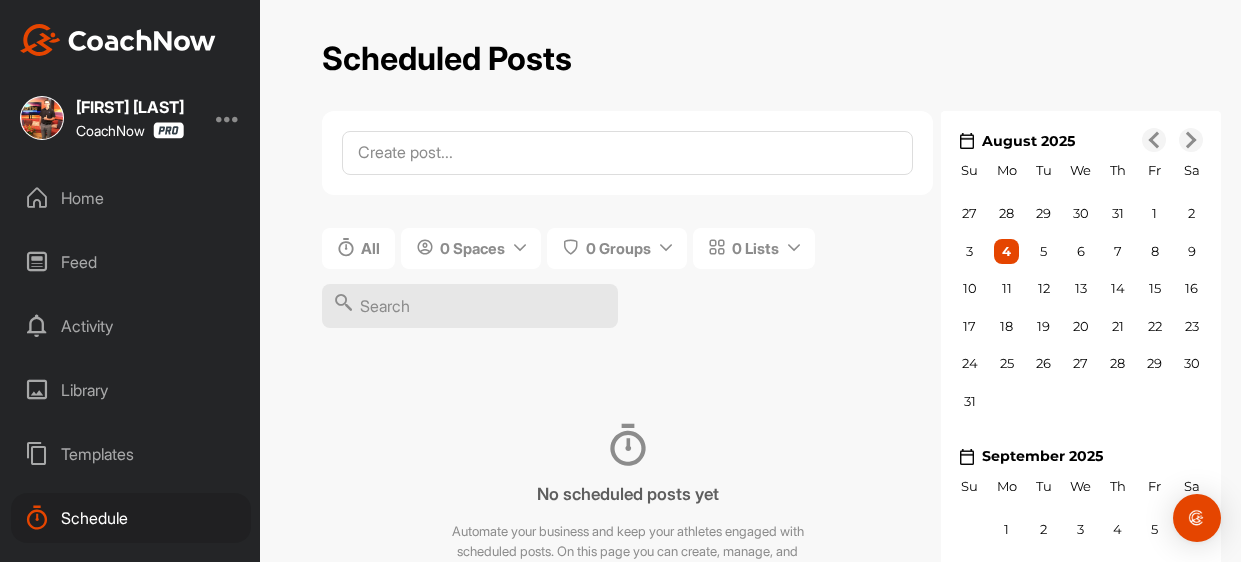 scroll, scrollTop: 0, scrollLeft: 0, axis: both 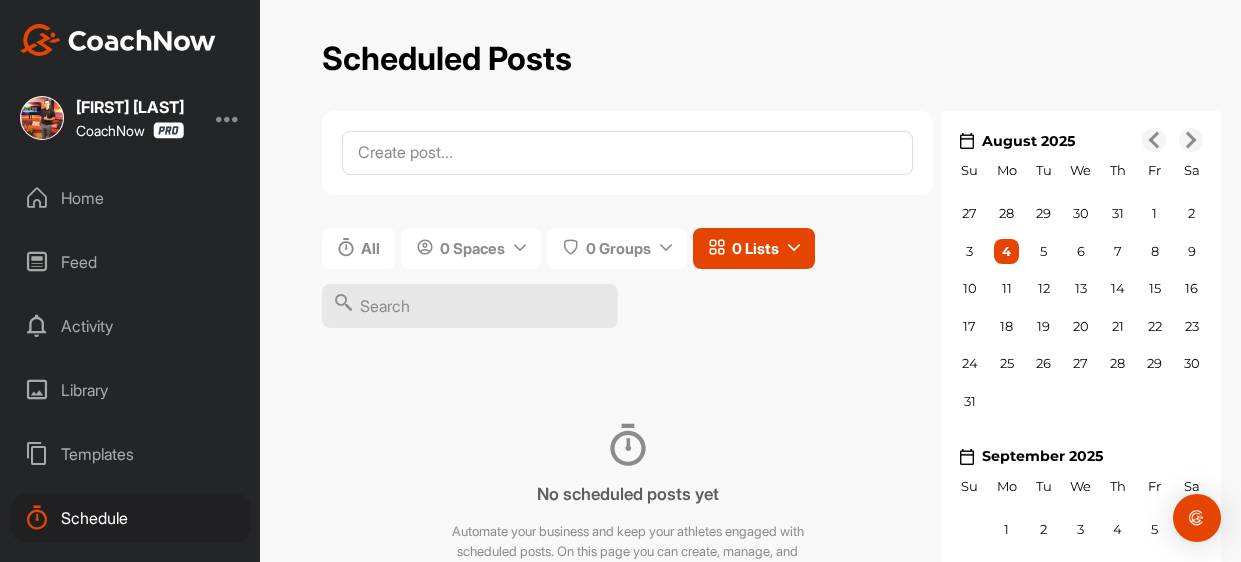 click on "0 Lists" at bounding box center (755, 248) 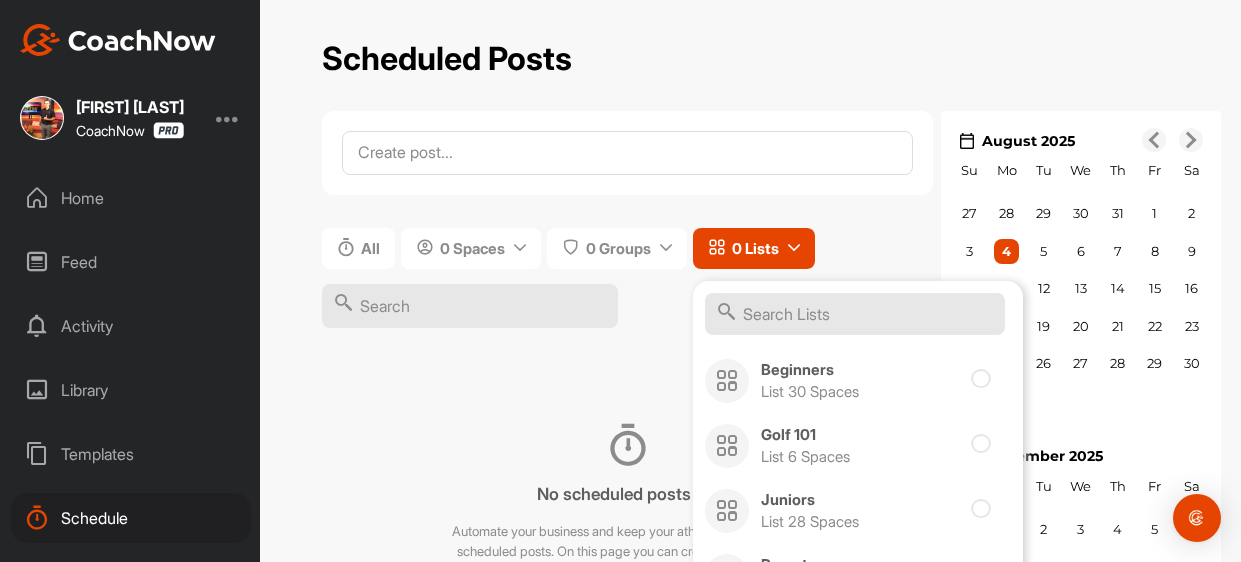 type 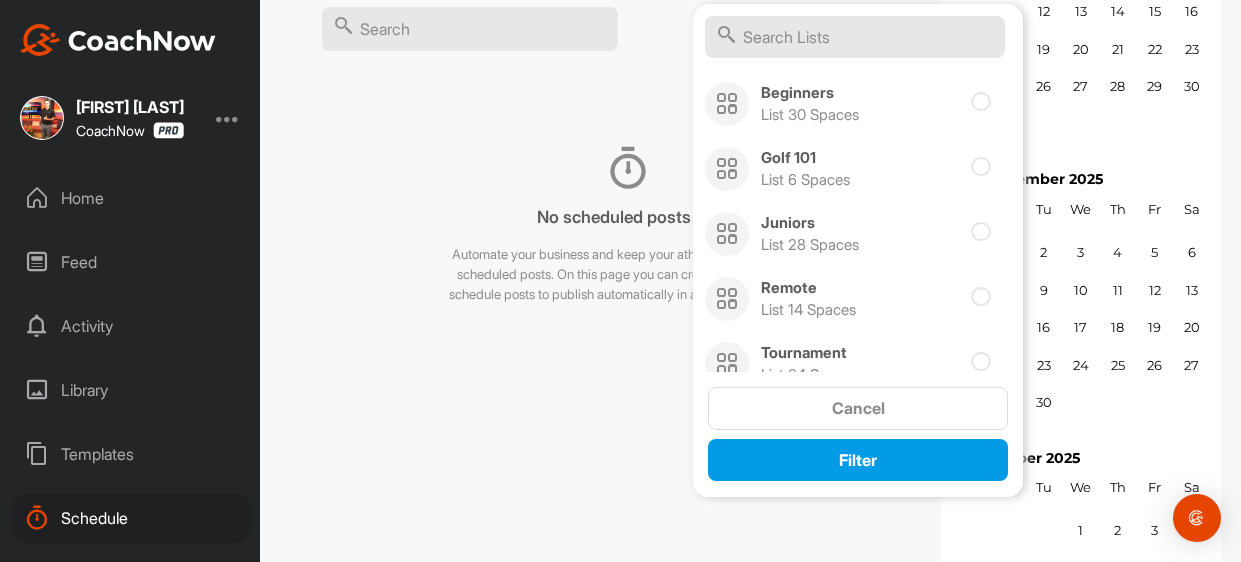 scroll, scrollTop: 319, scrollLeft: 0, axis: vertical 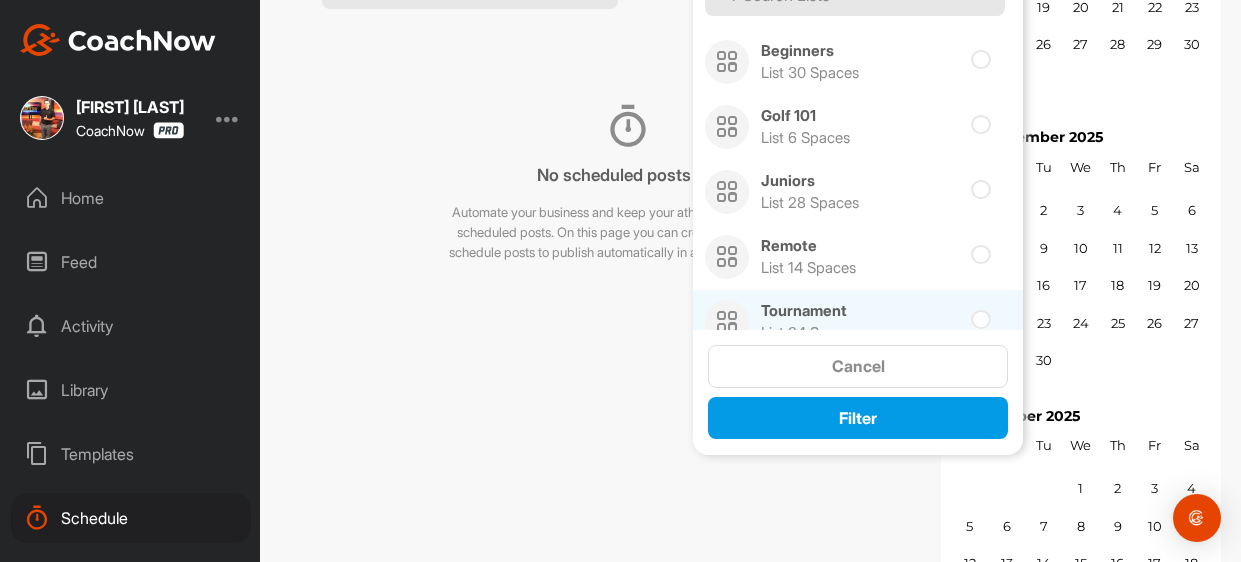 click on "Tournament List   24 Spaces" at bounding box center (817, 322) 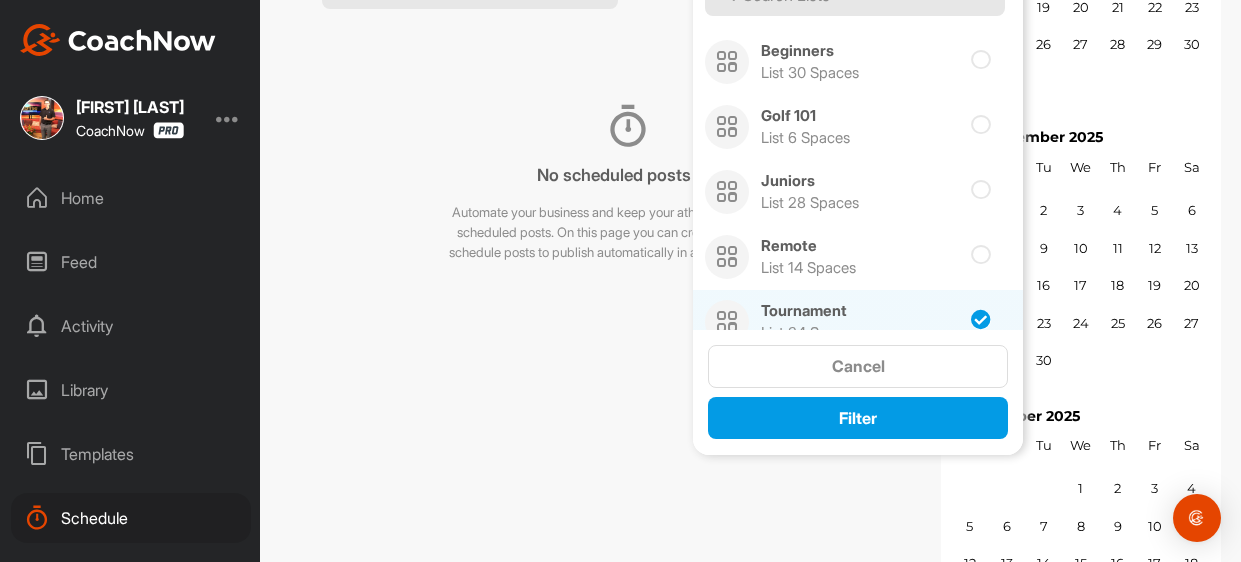 checkbox on "true" 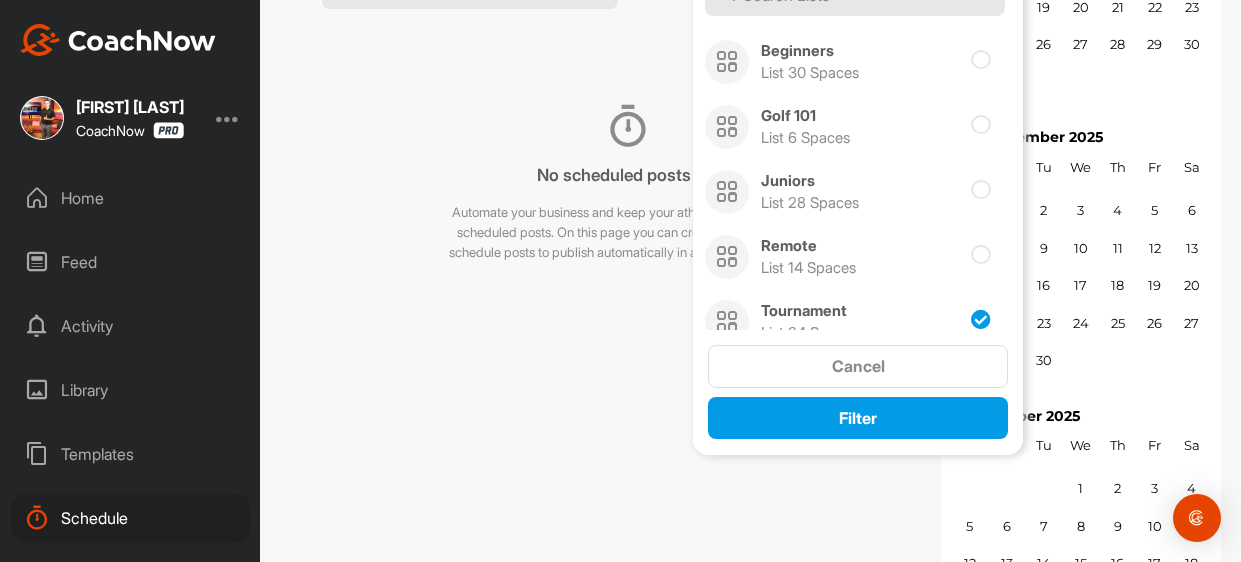 click on "Home" at bounding box center [131, 198] 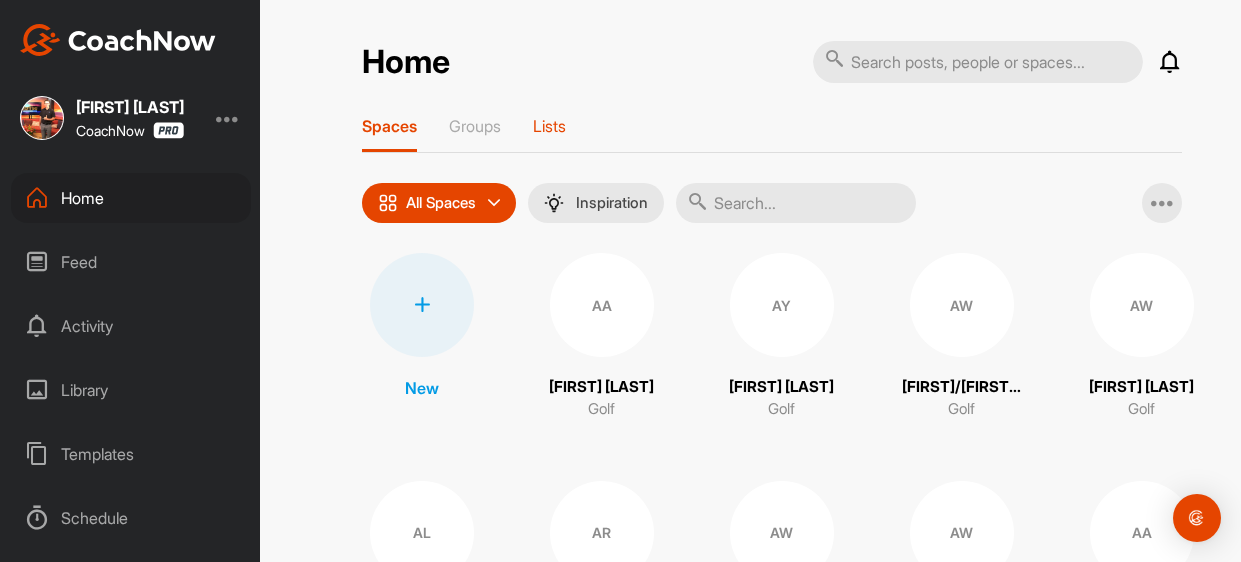 click on "Lists" at bounding box center (549, 126) 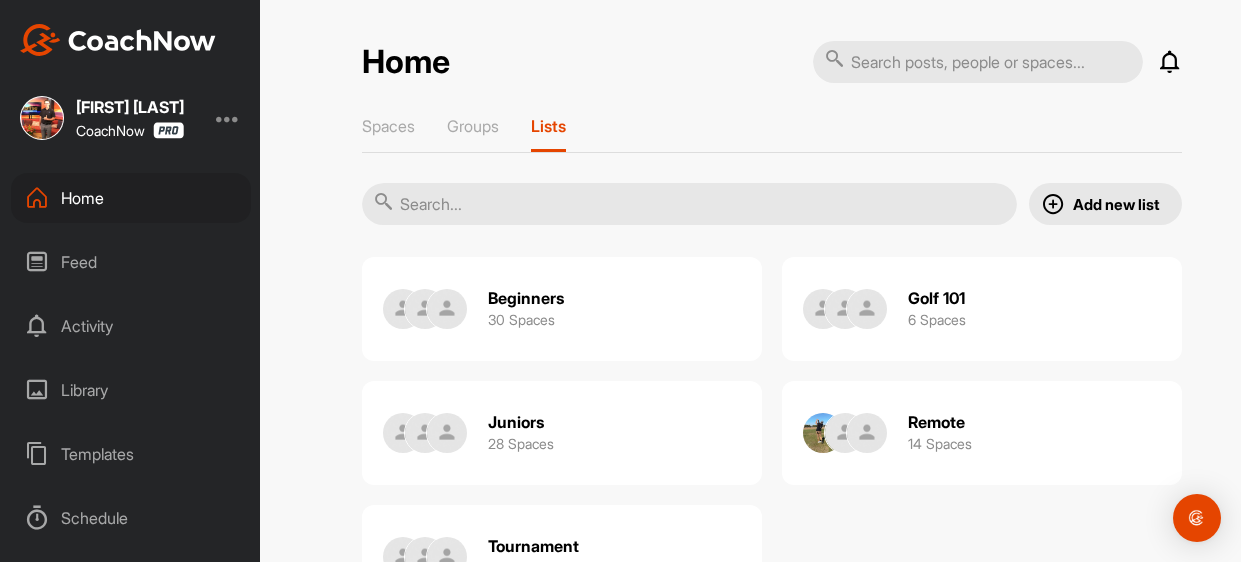 click on "Tournament" at bounding box center [533, 546] 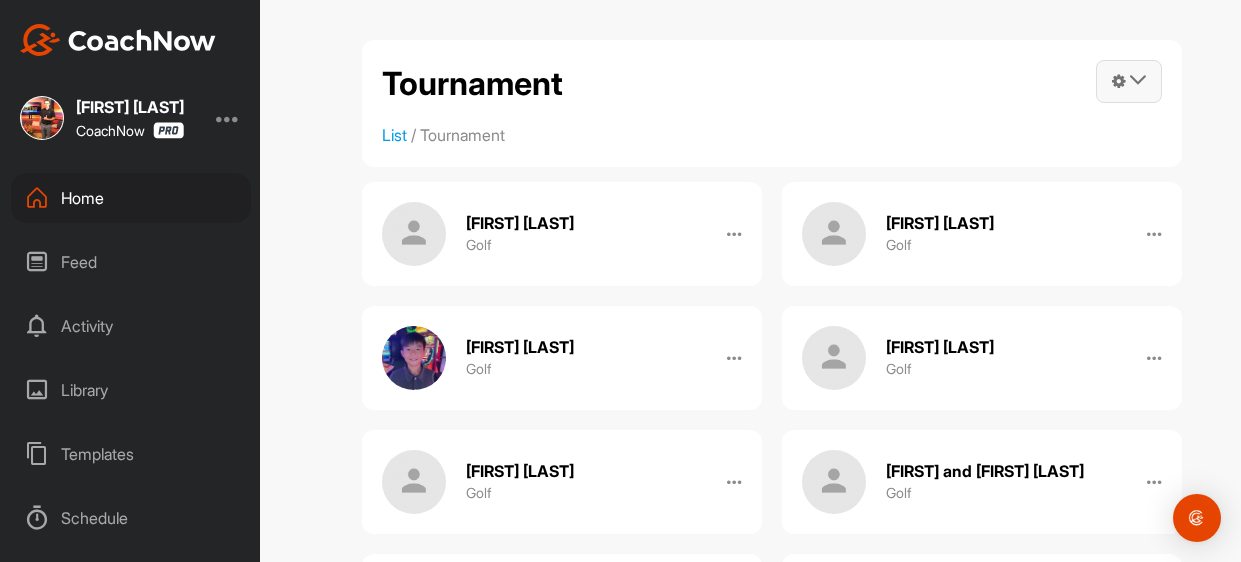 click at bounding box center [1129, 81] 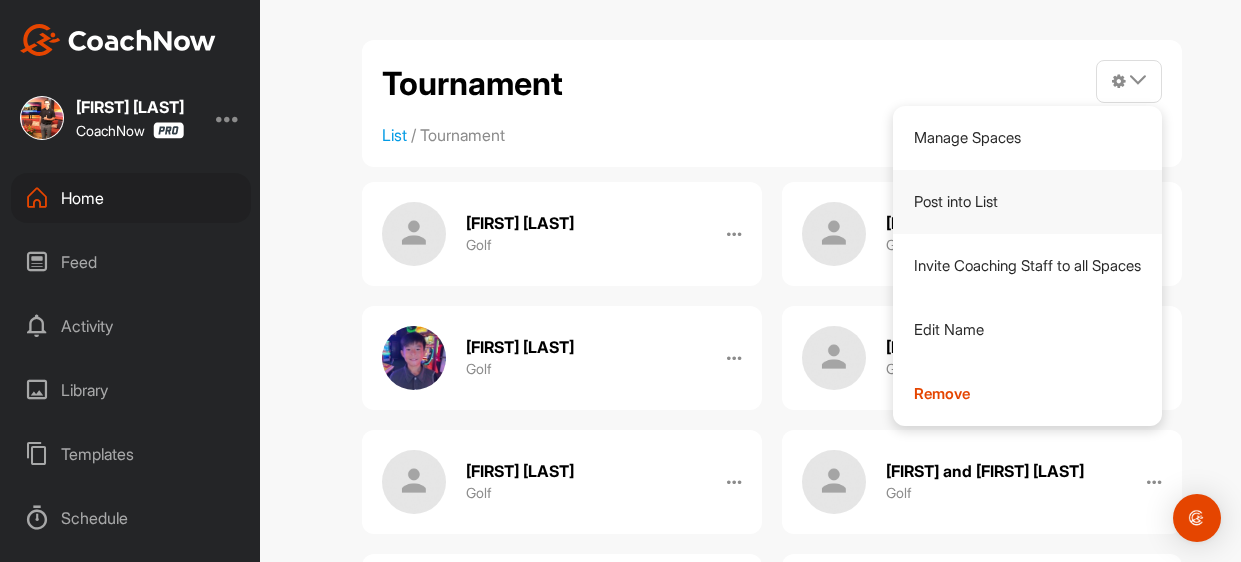 click on "Post into List" at bounding box center [1027, 202] 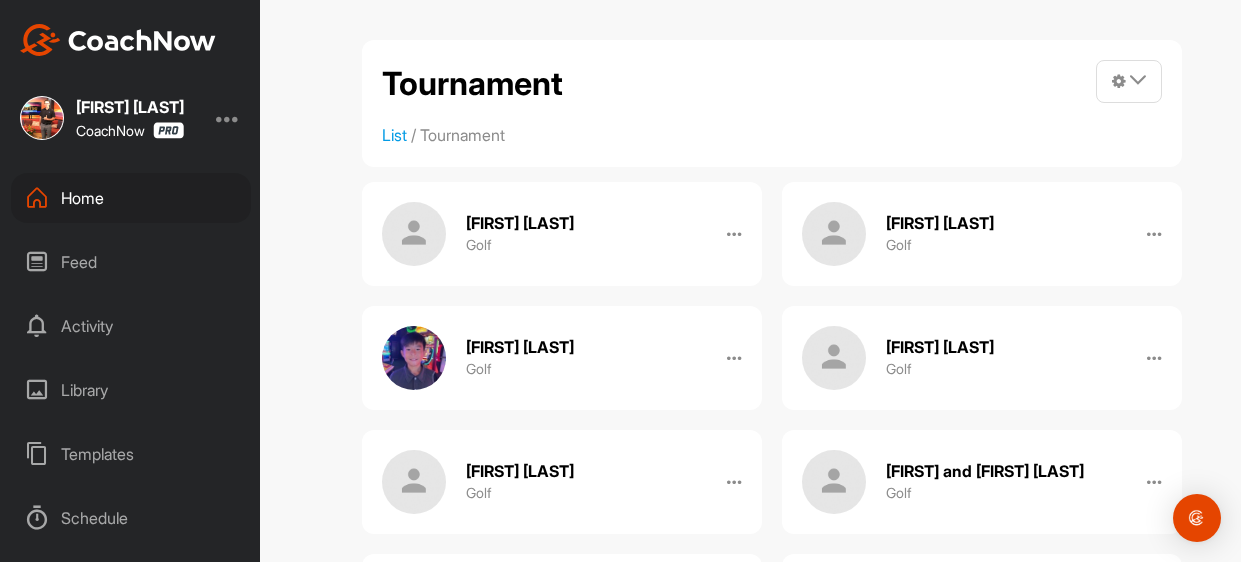 click on "[TOURNAMENT]       Manage Spaces Post into List Invite Coaching Staff to all Spaces Edit Name Remove" at bounding box center (772, 84) 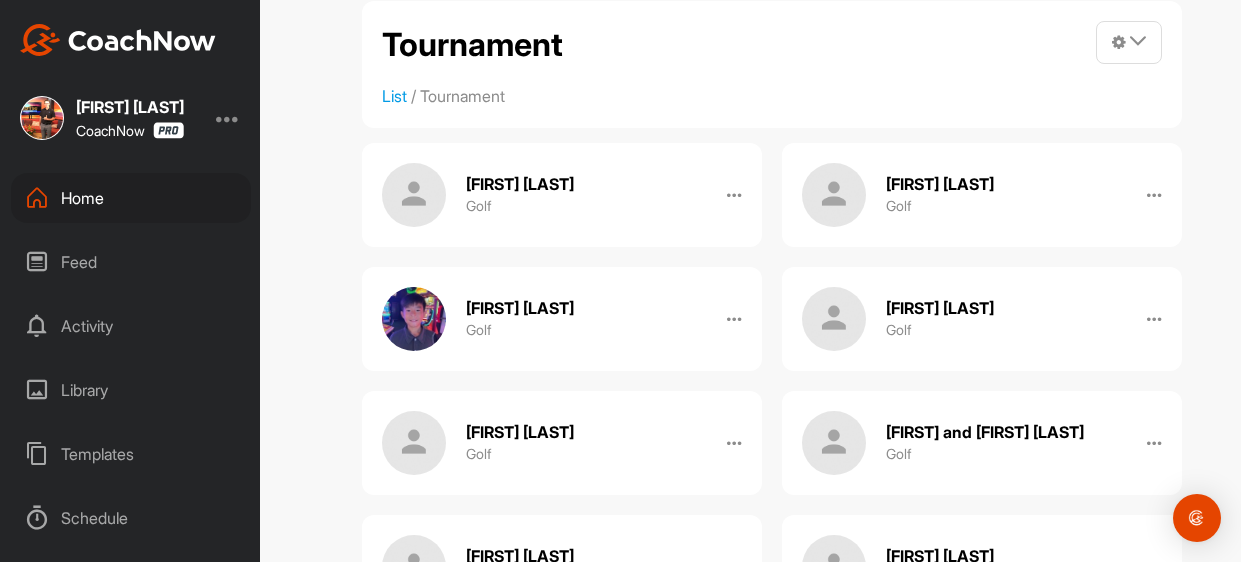 click on "Home" at bounding box center [131, 198] 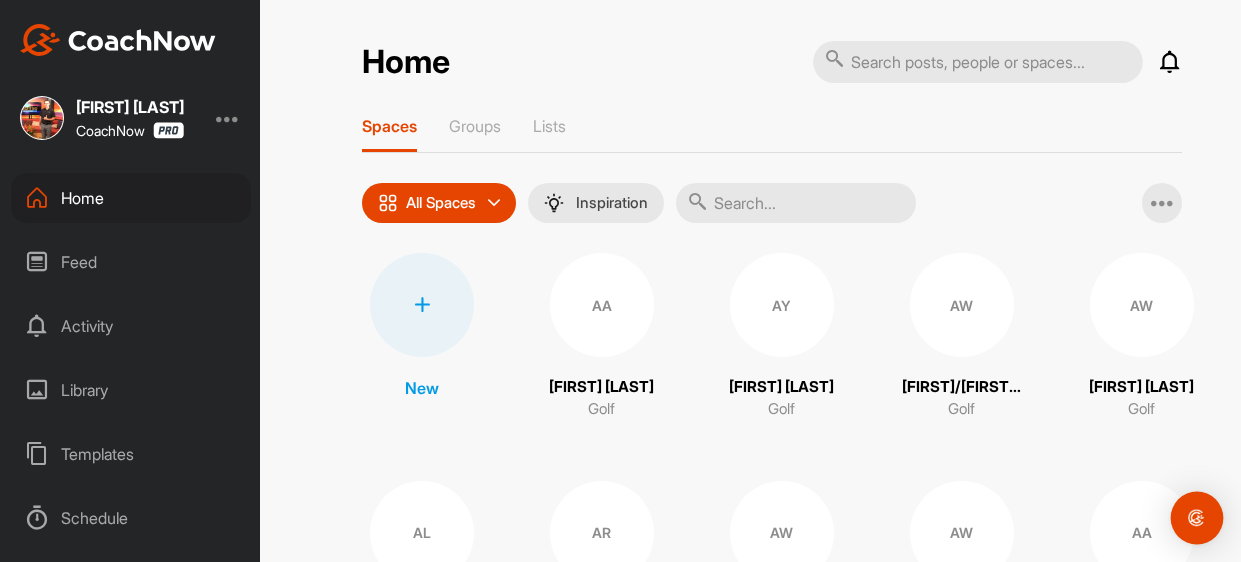 click at bounding box center [1197, 518] 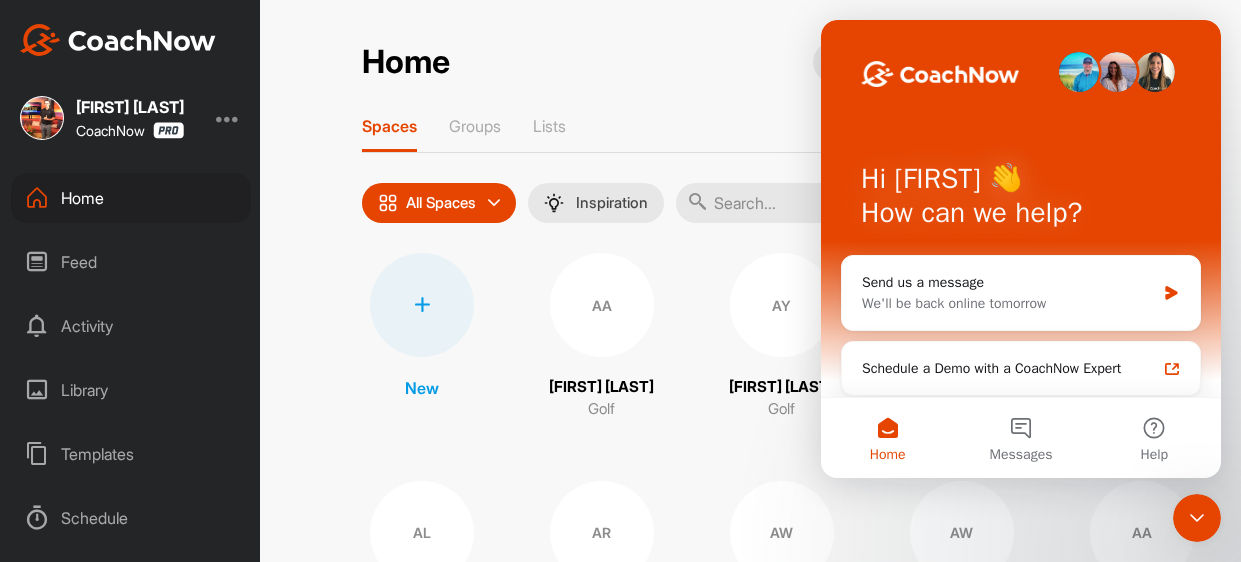 scroll, scrollTop: 0, scrollLeft: 0, axis: both 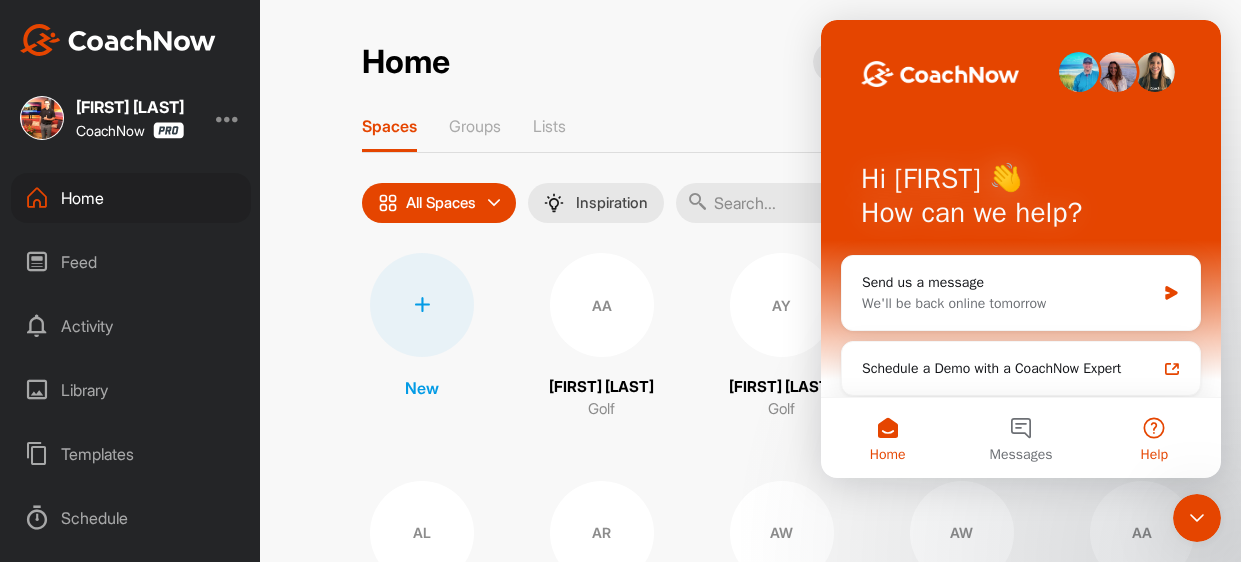 click on "Help" at bounding box center (1154, 455) 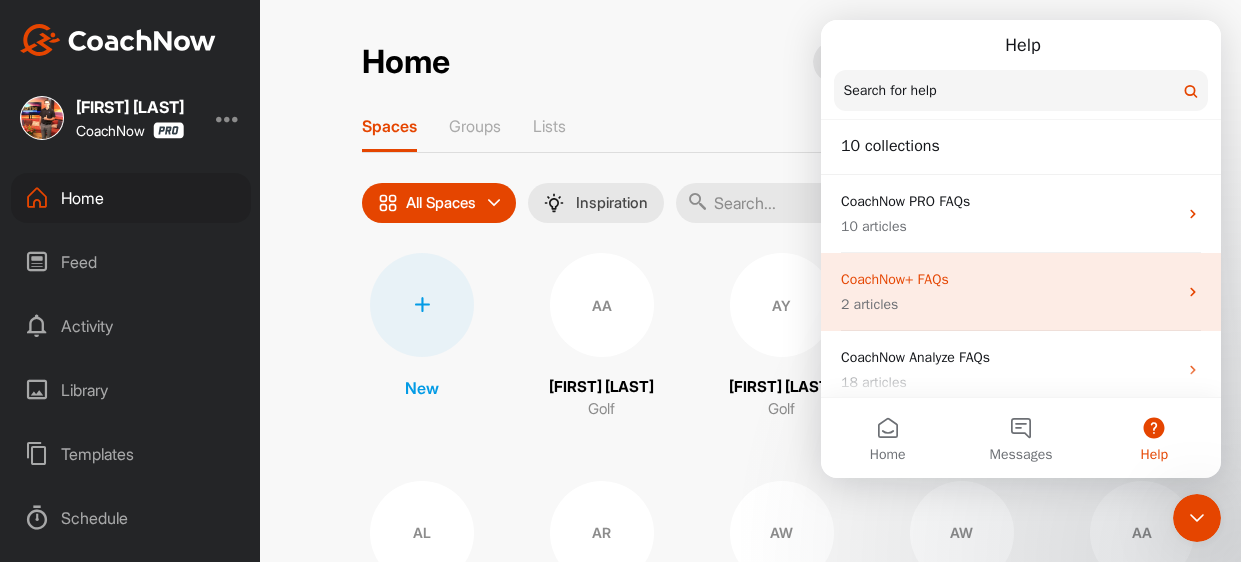 click on "2 articles" at bounding box center [1009, 304] 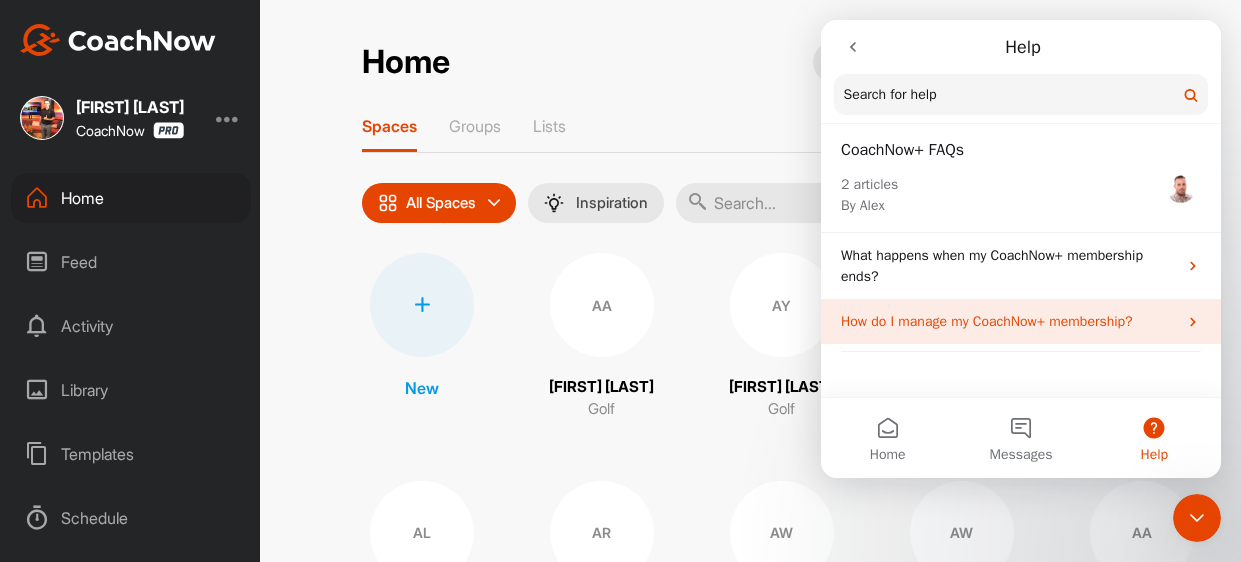 click on "How do I manage my CoachNow+ membership?" at bounding box center (1021, 321) 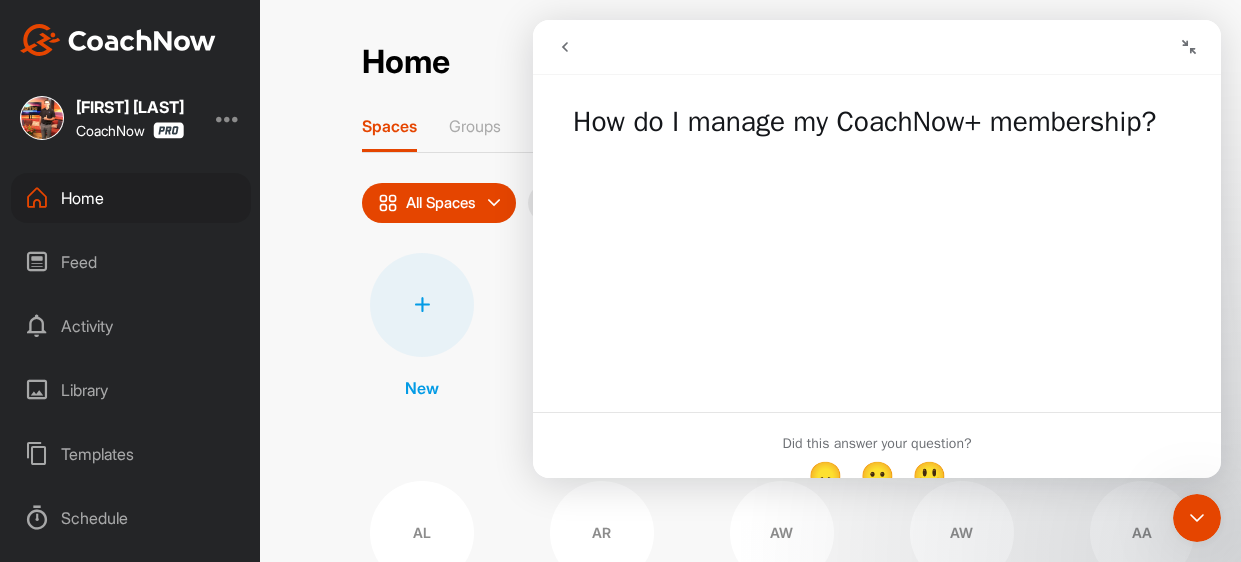 click at bounding box center [565, 47] 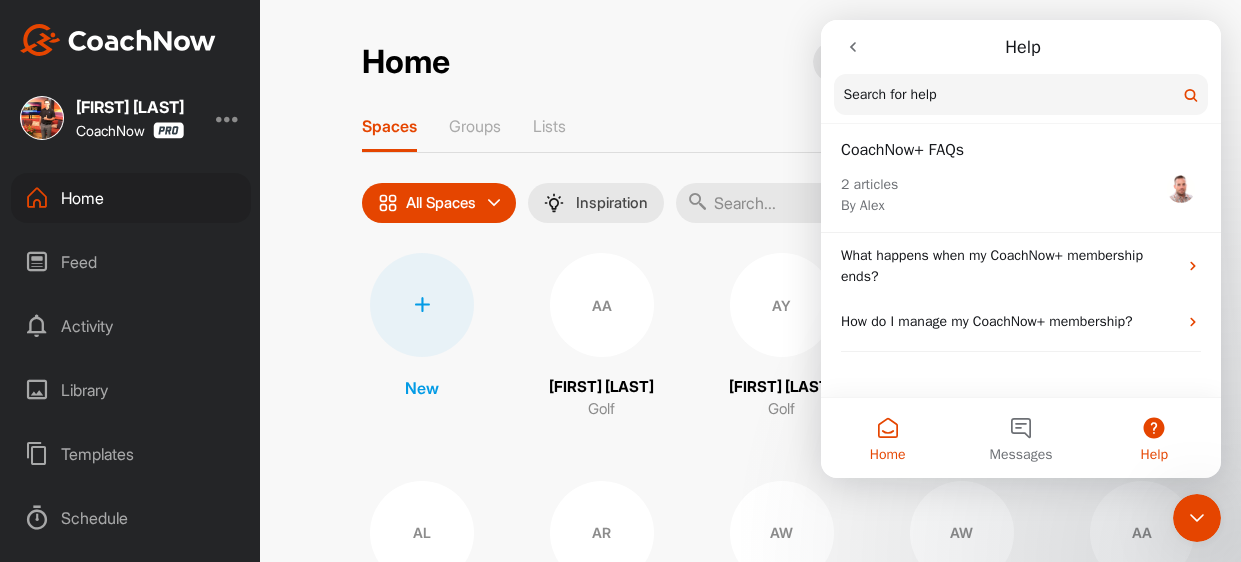 click on "Home" at bounding box center (887, 438) 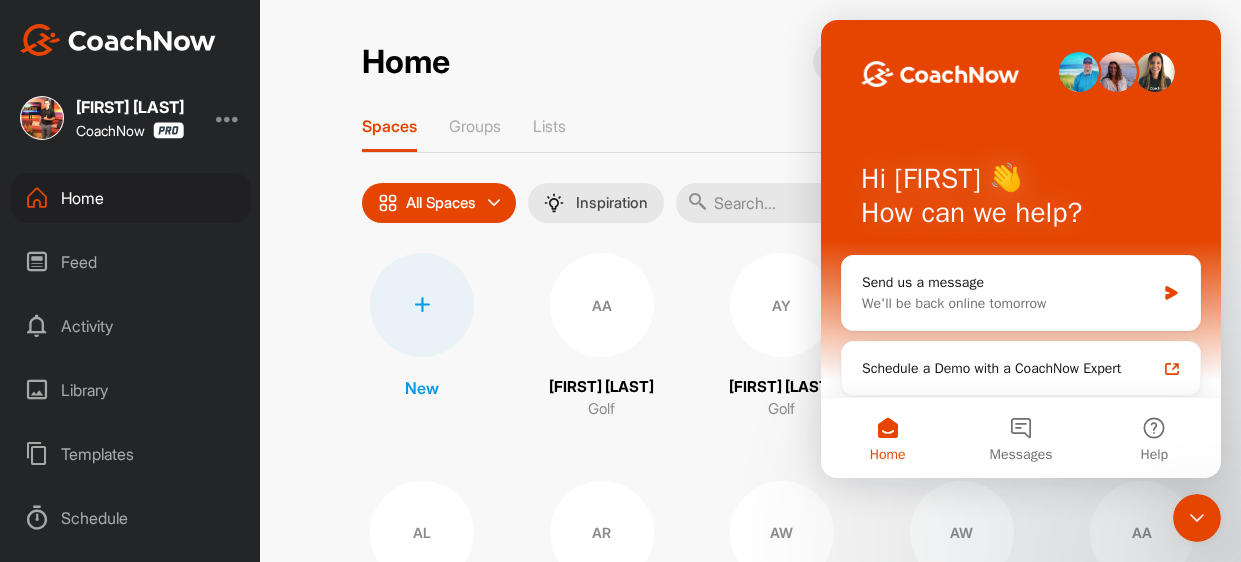 click on "Templates" at bounding box center (131, 454) 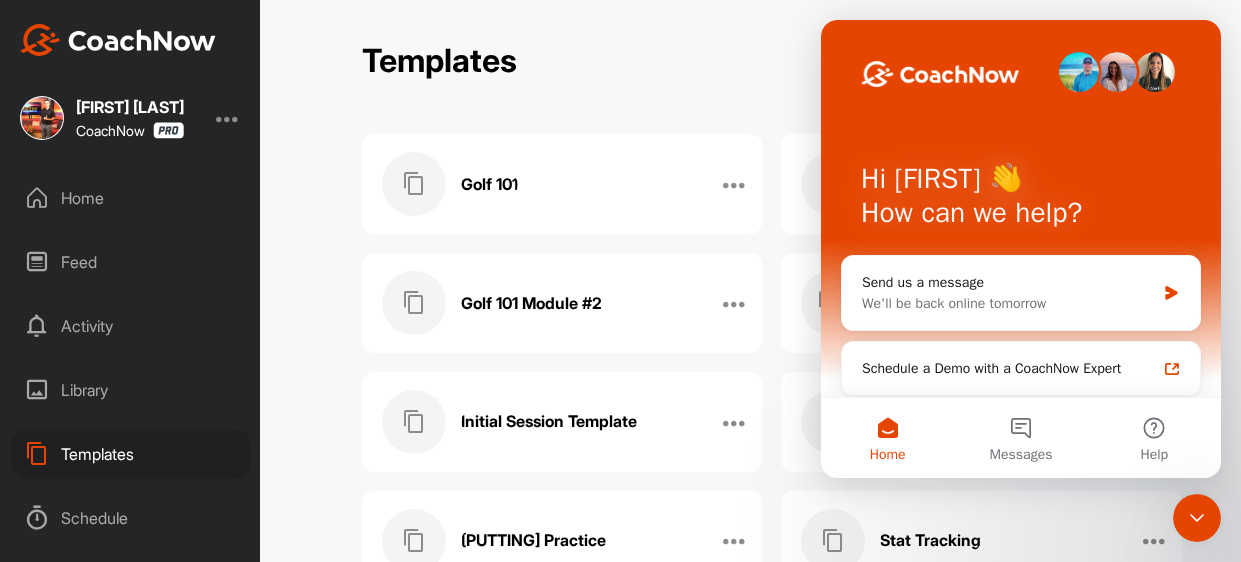 click on "Home" at bounding box center (131, 198) 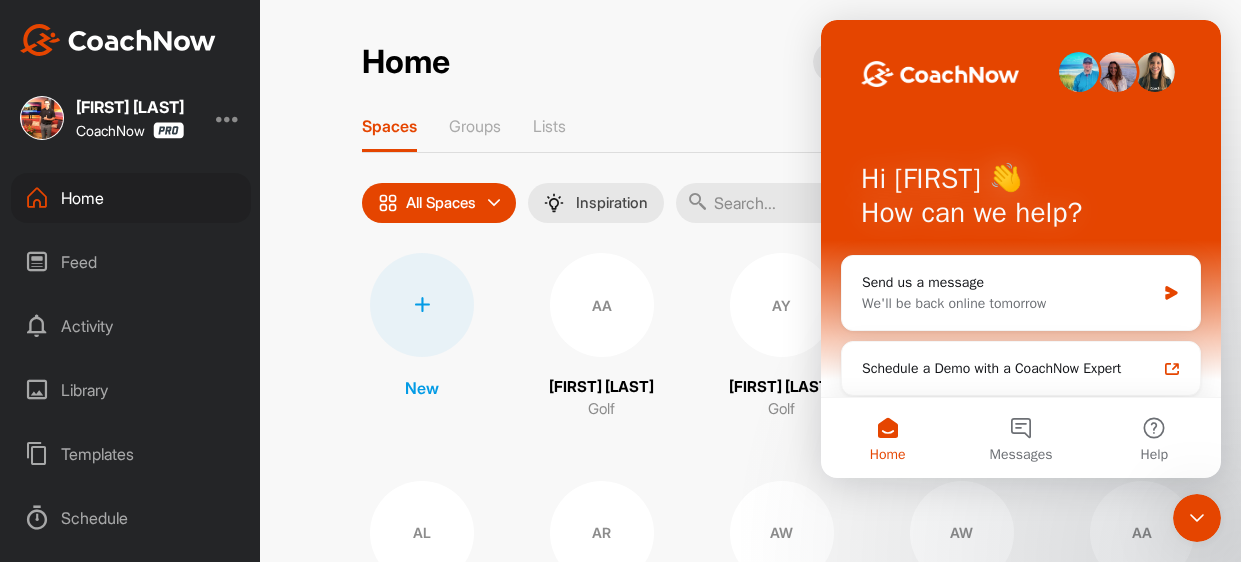 click at bounding box center [118, 40] 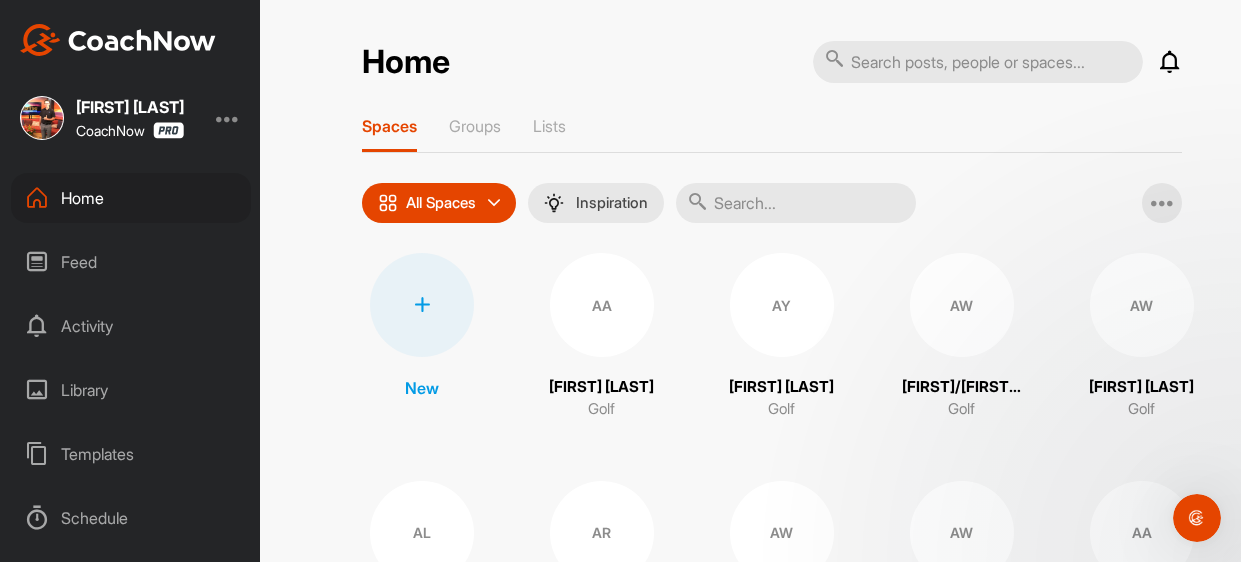 scroll, scrollTop: 0, scrollLeft: 0, axis: both 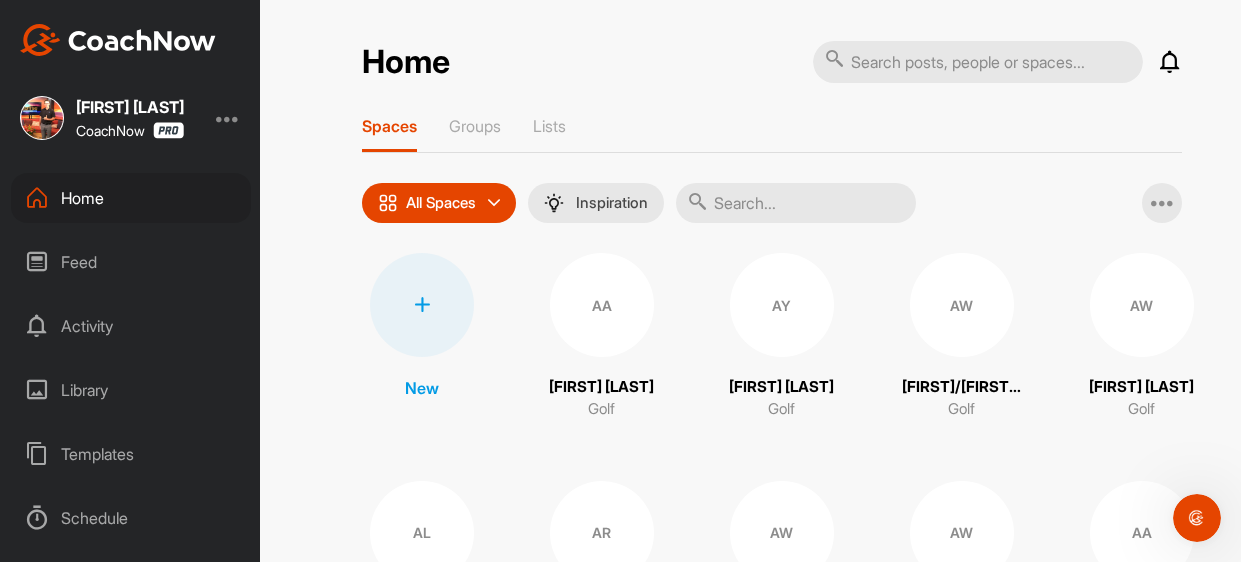 click at bounding box center (1197, 518) 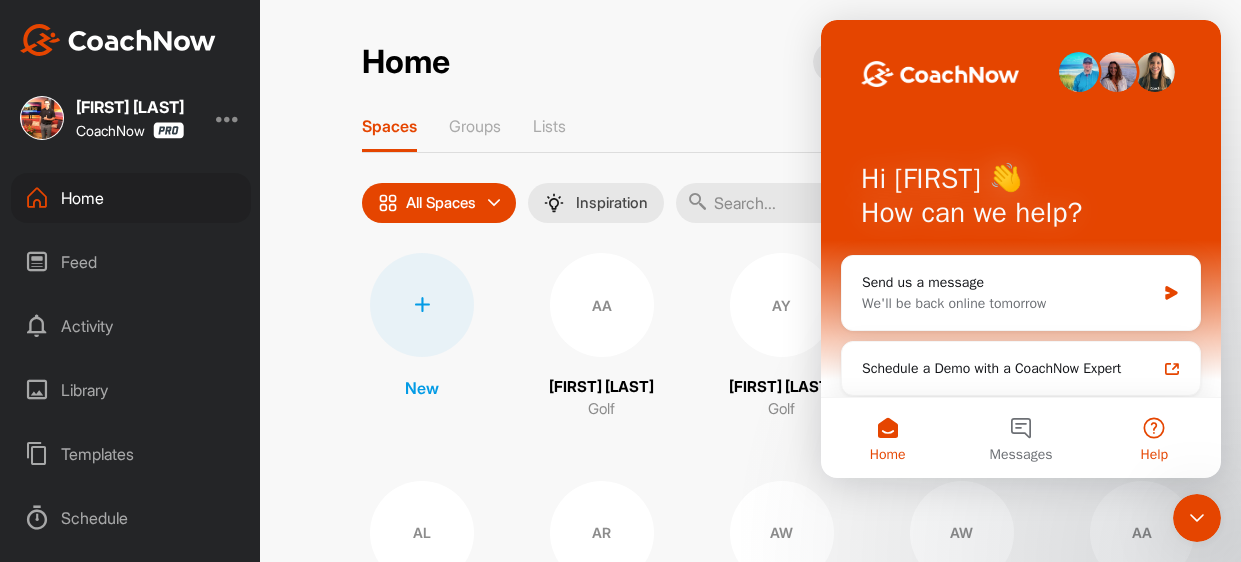 click on "Help" at bounding box center (1154, 455) 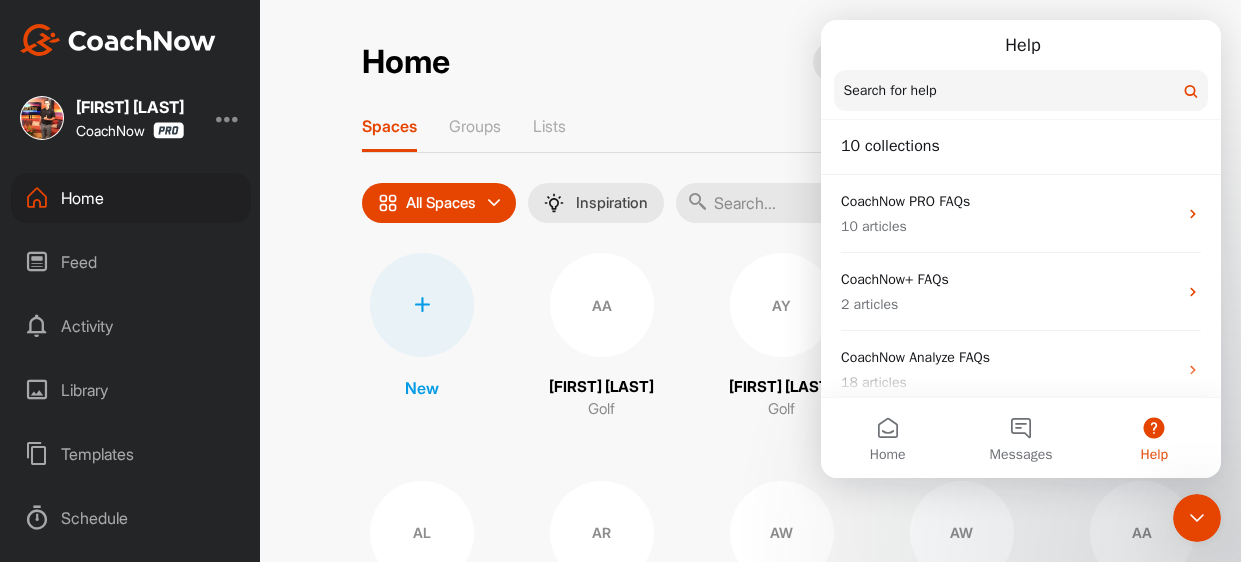 click at bounding box center (1021, 90) 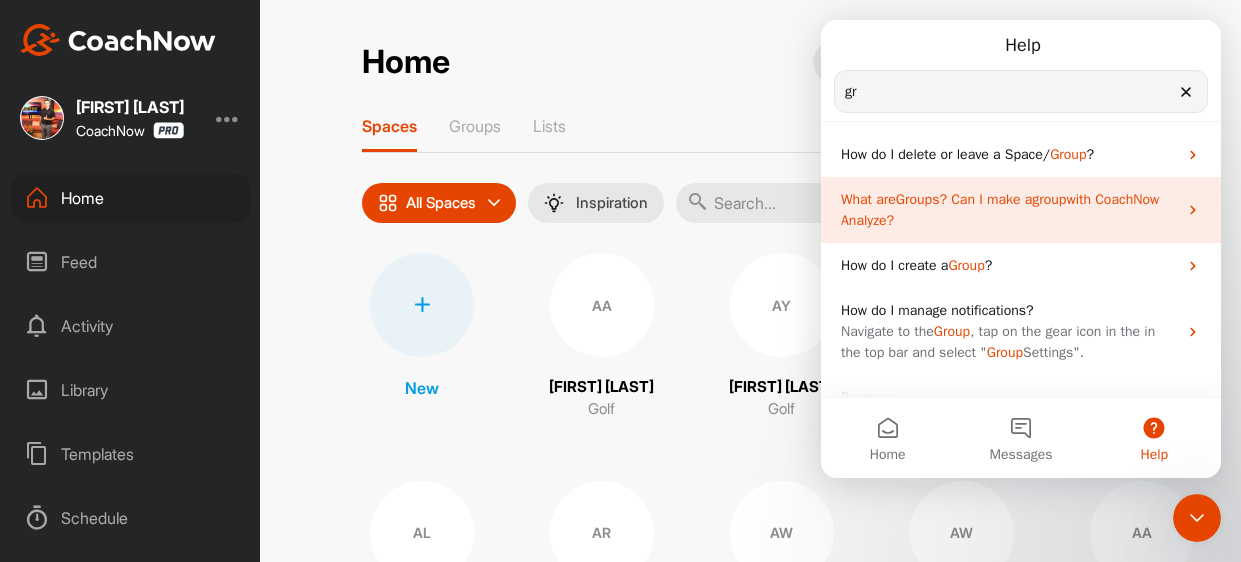 type on "gr" 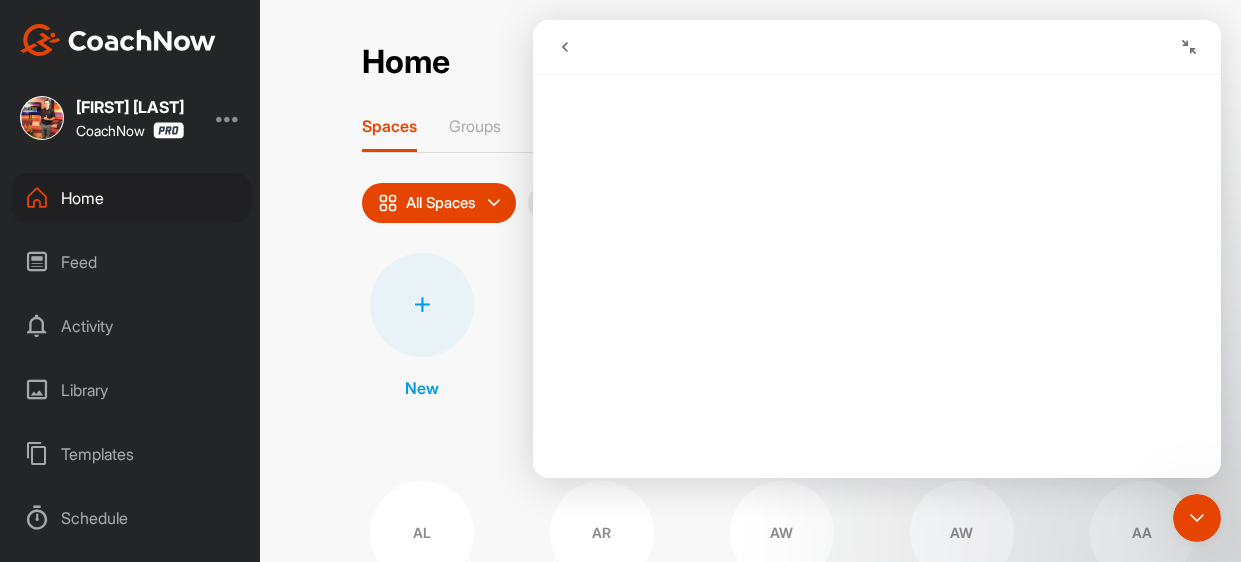 scroll, scrollTop: 0, scrollLeft: 0, axis: both 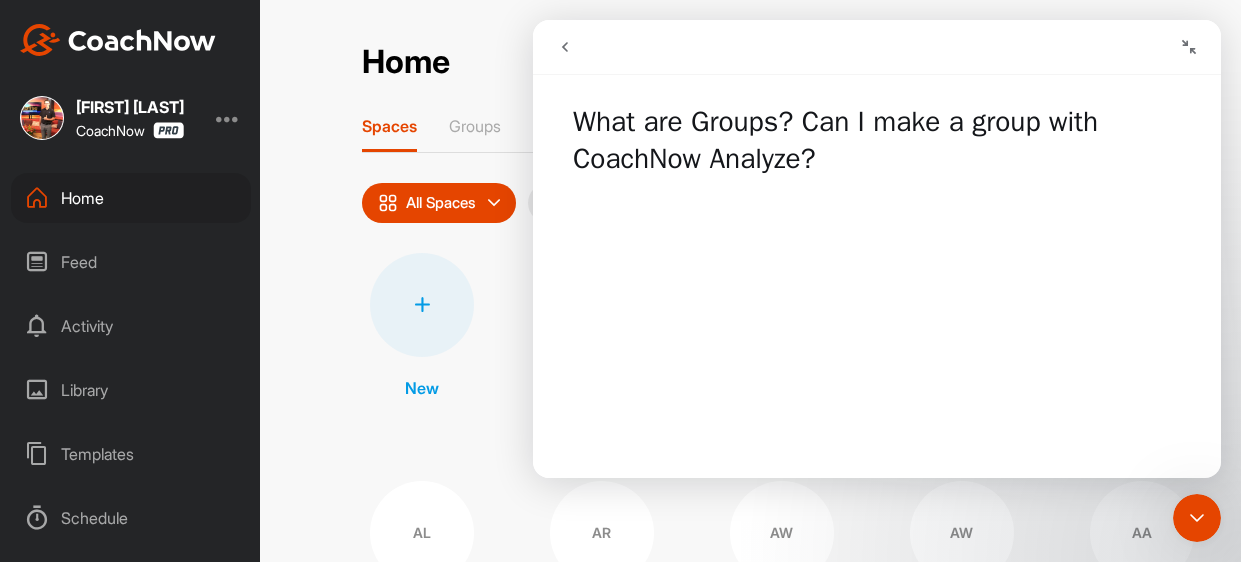 click on "Home" at bounding box center [131, 198] 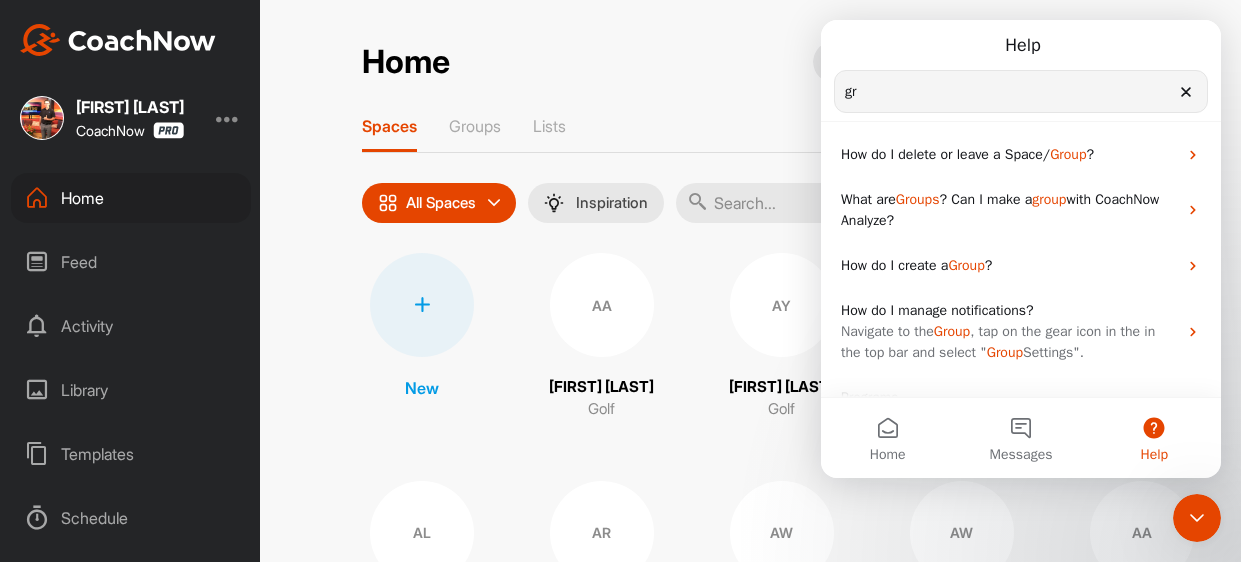 click on "Home Notifications Invitations This Week [FIRST] [LAST_INITIAL]   created a post : "Hi are there lessons tomorrow?" 1 d  • [FIRST] [LAST_INITIAL] / Golf [FIRST] [LAST_INITIAL]   posted an image : " Kapolei 18 hole front 9
1 G... " 4 d  • [FIRST] [LAST_INITIAL] / Golf [FIRST] [LAST_INITIAL]   posted an image : " Back 9 " 4 d  • [FIRST] [LAST_INITIAL] / Golf This Month WC [FIRST] [LAST_INITIAL]   posted a video : " Swing felt nice so Ima keep... " 1 w  • [FIRST] [LAST_INITIAL] / Golf CY [FIRST] [LAST_INITIAL]   liked your video . 1 w  • [FIRST] [LAST] / Golf CY [FIRST] [LAST_INITIAL]   liked your video . 1 w  • [FIRST] [LAST] / Golf CY [FIRST] [LAST_INITIAL]   liked your video . 1 w  • [FIRST] [LAST] / Golf CY [FIRST] [LAST_INITIAL]   liked your video . 1 w  • [FIRST] [LAST] / Golf [FIRST] [LAST_INITIAL]   created a post : "Hey coach, so fitting on Mo..." 1 w  • [FIRST] [LAST_INITIAL] / Golf [FIRST] [LAST_INITIAL]   posted an image : " Waikele tournament start at... " 1 w  • [FIRST] [LAST_INITIAL] / Golf [FIRST] [LAST_INITIAL]   posted a video : " This is a small portion of ... " 1 w  • [FIRST] [LAST_INITIAL] / Golf [FIRST] [LAST_INITIAL]   liked your video . 1 w  • [FIRST] [LAST] / Golf TR [FIRST] [LAST_INITIAL]   posted an image . 2 w  • [FIRST] [LAST] / Golf MR   ." at bounding box center (771, 281) 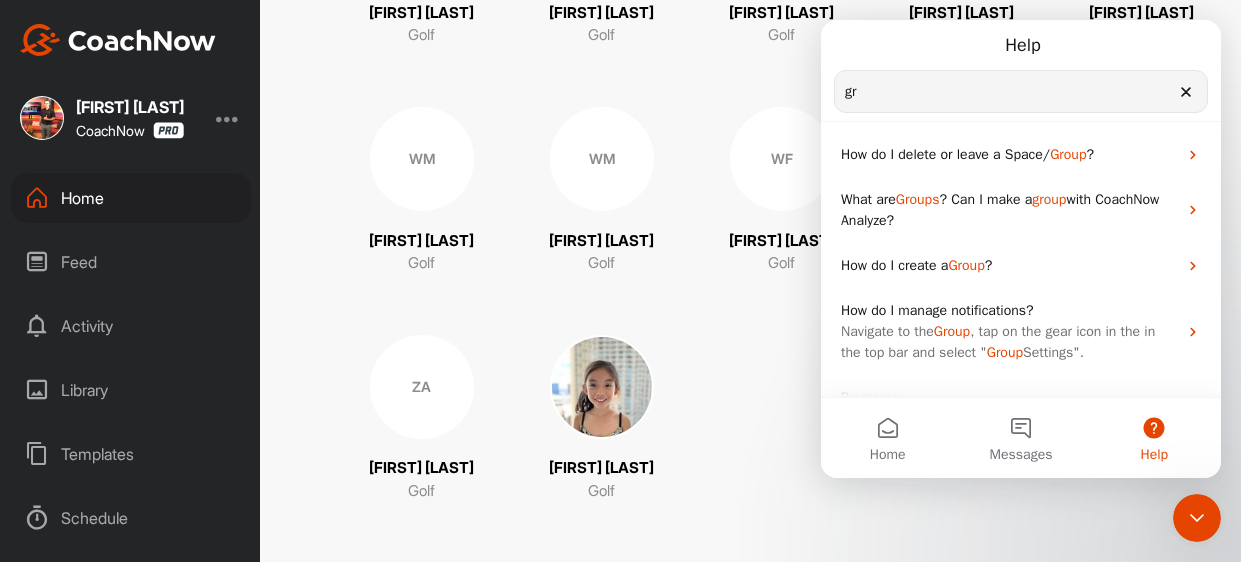 scroll, scrollTop: 7664, scrollLeft: 0, axis: vertical 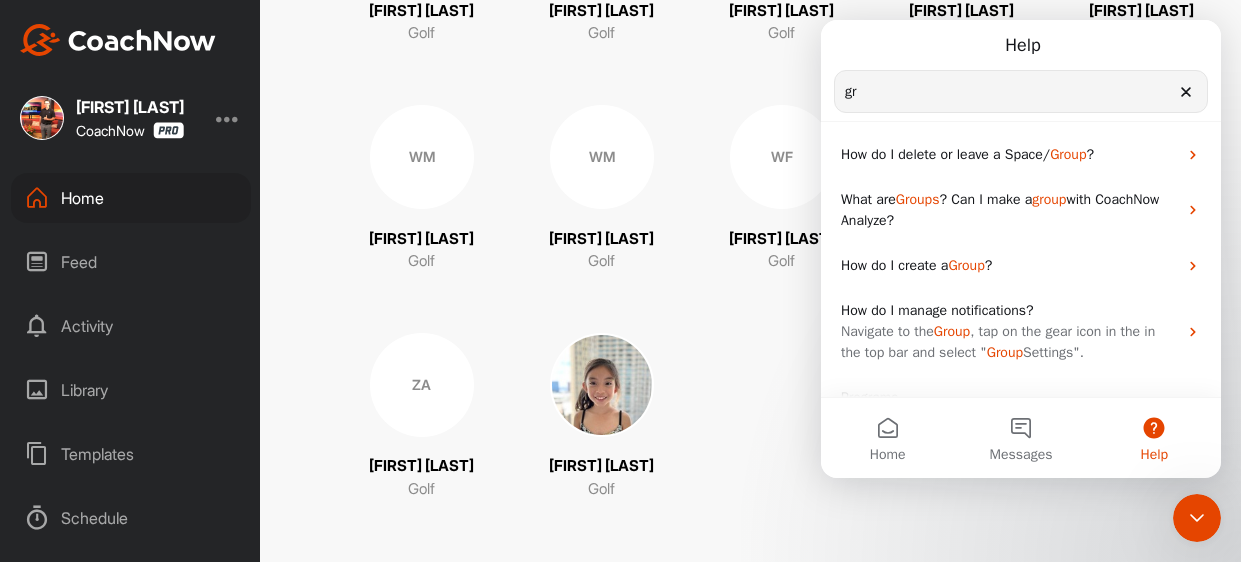 click on "Schedule" at bounding box center (131, 518) 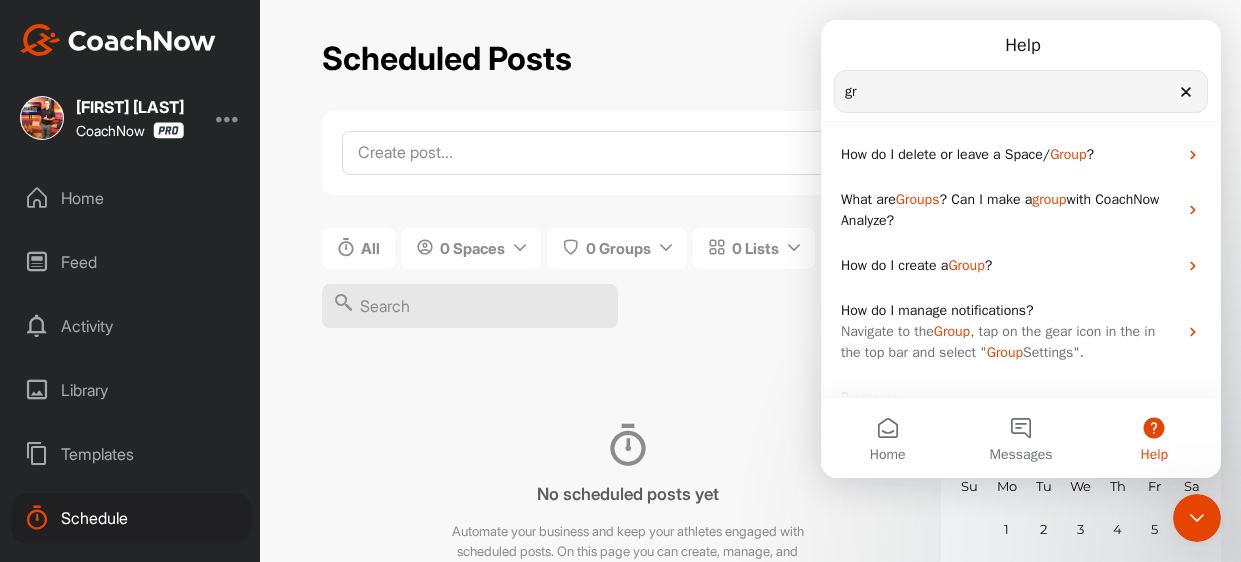 click at bounding box center (42, 118) 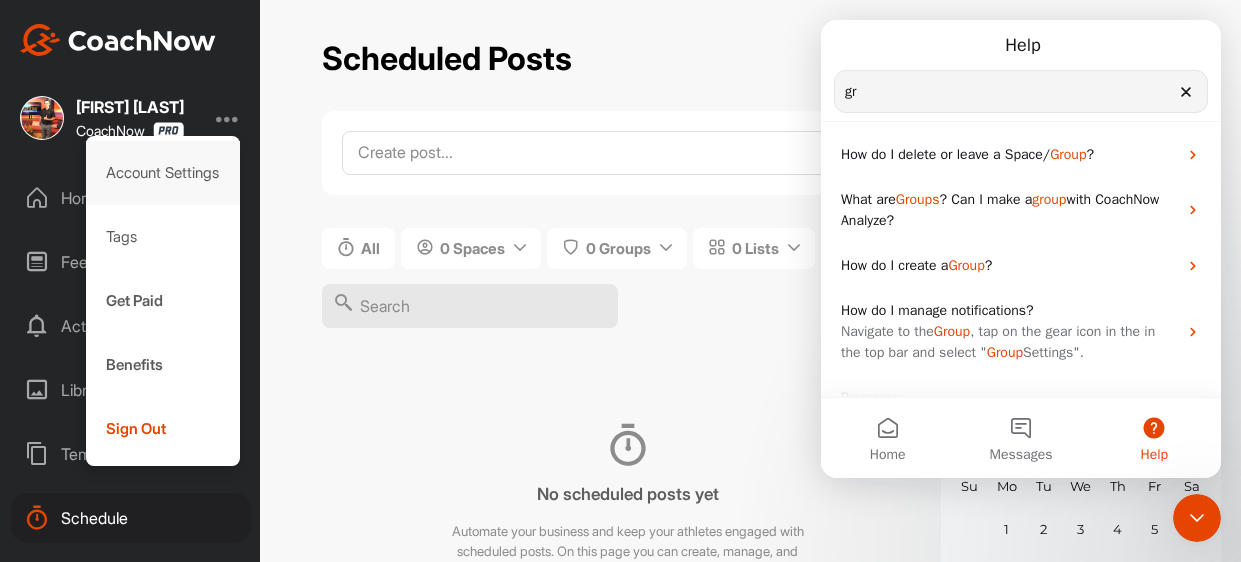 click on "Account Settings" at bounding box center [163, 173] 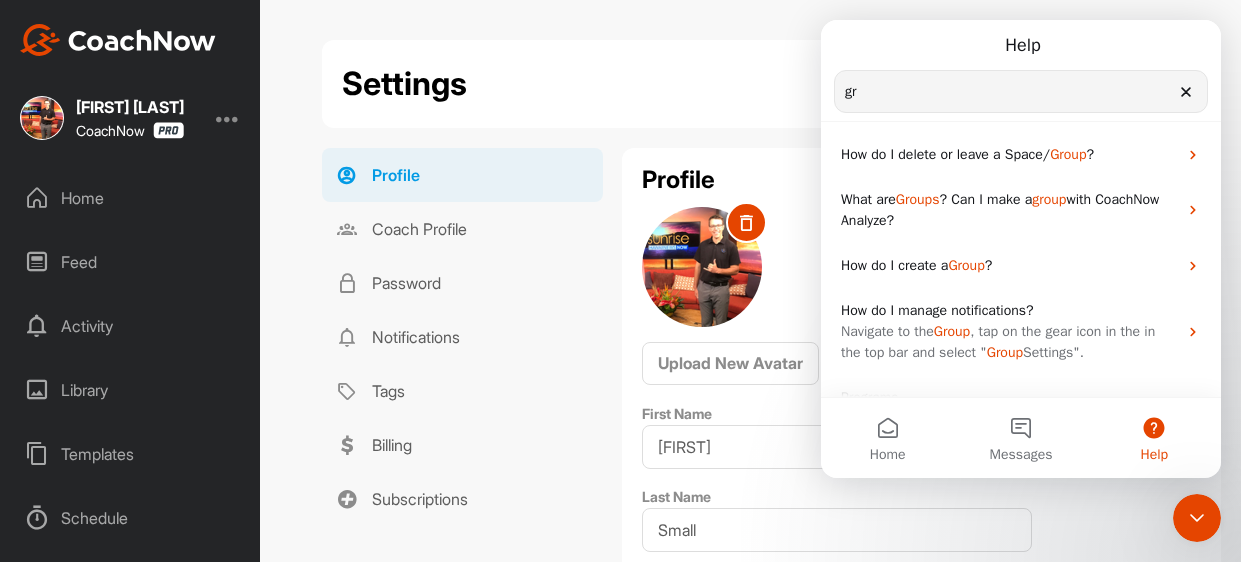 click on "Settings Profile Coach Profile Password Notifications Tags Billing Subscriptions Profile Coach Profile Password Notifications Tags Billing Subscriptions Profile   Upload New Avatar First Name [FIRST] Last Name [LAST] Gender Male Female Email [EMAIL] Phone Language English Japanese Timezone Etc/GMT+12 -12:00 Etc/GMT+11 -11:00 Pacific/Midway -11:00 Pacific/Niue -11:00 Pacific/Pago_Pago -11:00 Pacific/Samoa -11:00 US/Samoa -11:00 Etc/GMT+10 -10:00 HST -10:00 Pacific/Honolulu -10:00 Pacific/Johnston -10:00 Pacific/Rarotonga -10:00 Pacific/Tahiti -10:00 US/Hawaii -10:00 Pacific/Marquesas -09:30 America/Adak -09:00 America/Atka -09:00 Etc/GMT+9 -09:00 Pacific/Gambier -09:00 US/Aleutian -09:00 America/Anchorage -08:00 America/Juneau -08:00 America/Metlakatla -08:00 America/Nome -08:00 America/Sitka -08:00 America/Yakutat -08:00 Etc/GMT+8 -08:00 Pacific/Pitcairn -08:00 US/Alaska -08:00 America/Creston -07:00 America/Dawson -07:00 America/Dawson_Creek -07:00 America/Ensenada -07:00 Canada/Pacific -07:00" at bounding box center [771, 281] 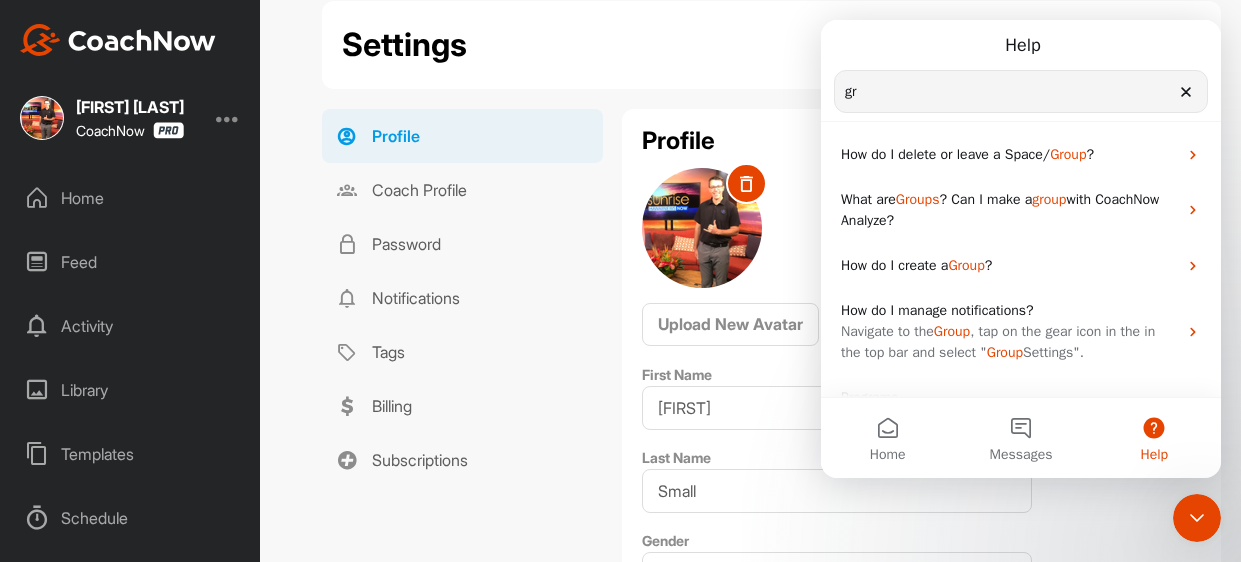 scroll, scrollTop: 159, scrollLeft: 0, axis: vertical 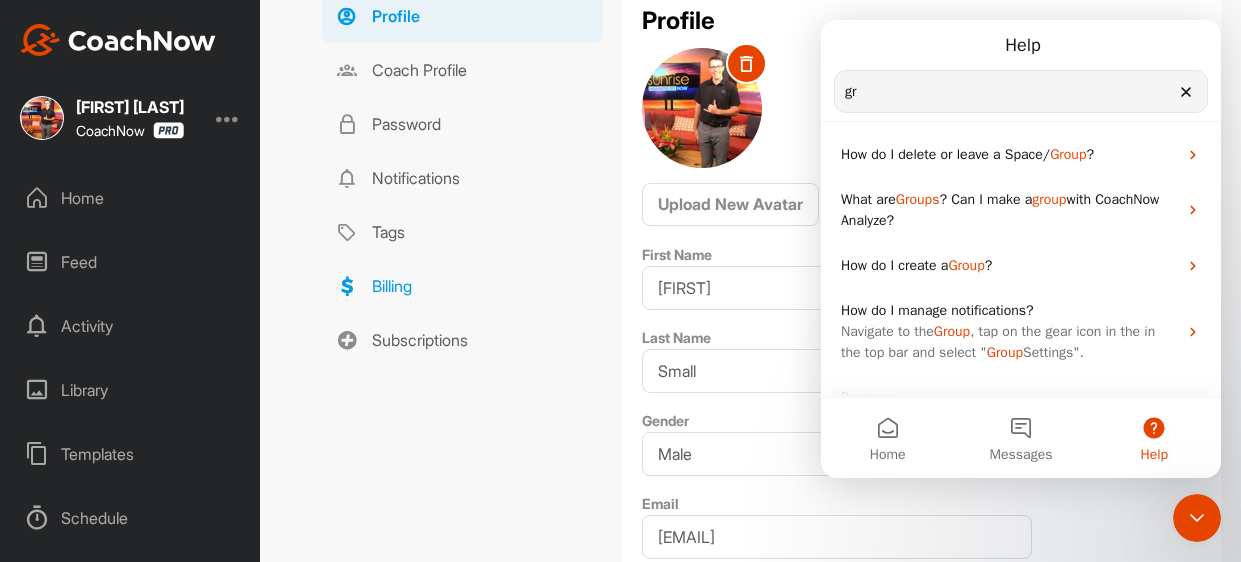click on "Billing" at bounding box center (462, 286) 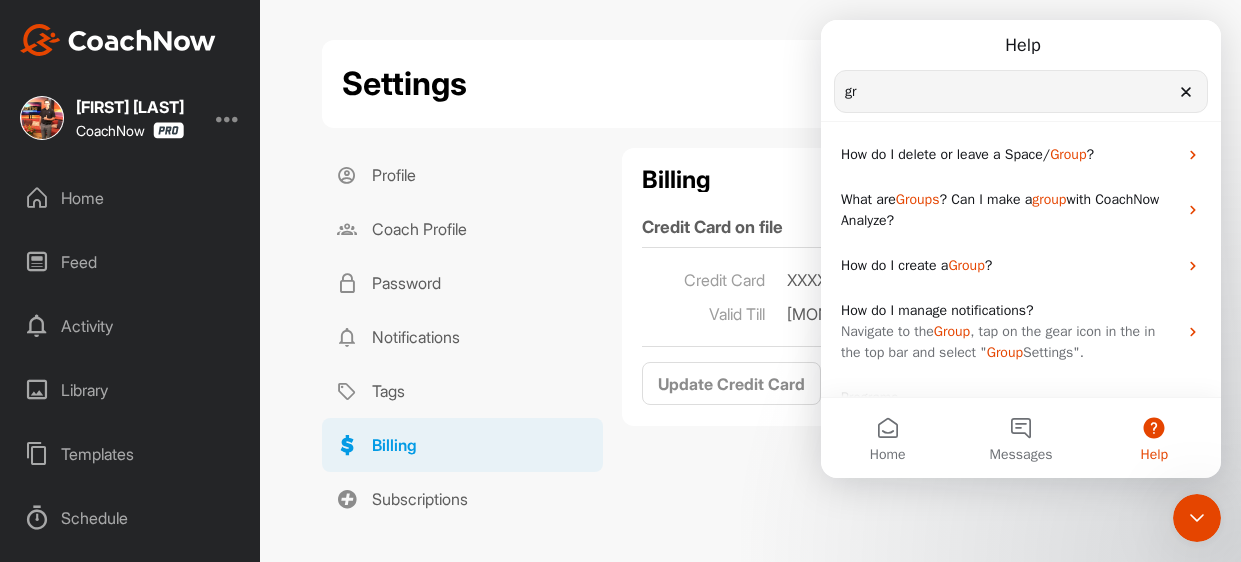 click at bounding box center (1197, 518) 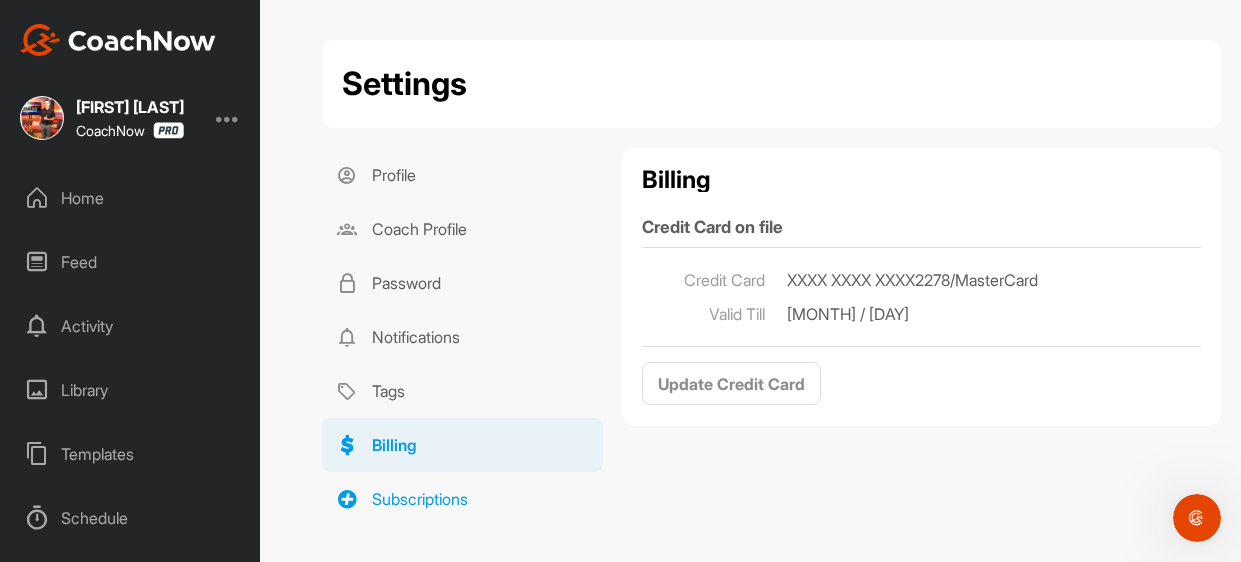 click on "Subscriptions" at bounding box center (462, 499) 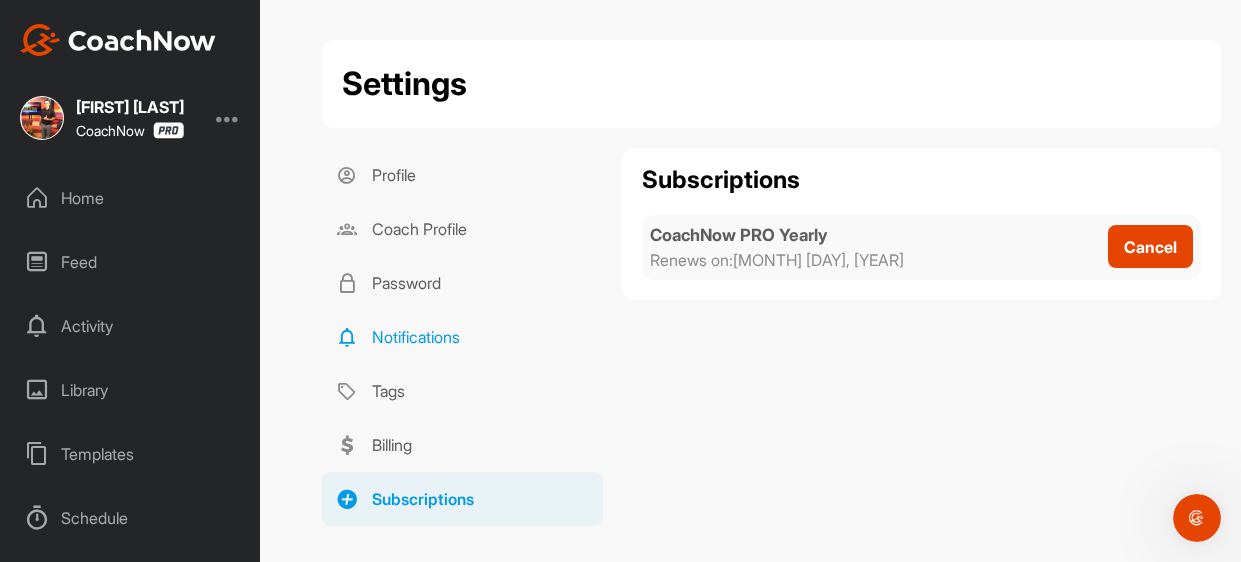 click on "Notifications" at bounding box center (462, 337) 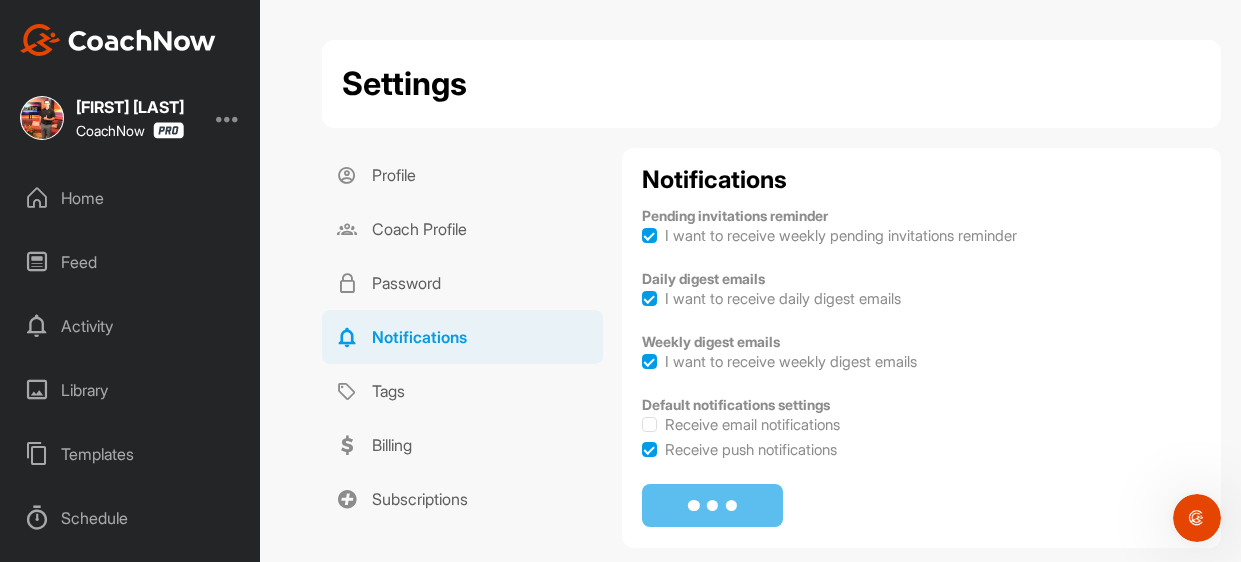 checkbox on "true" 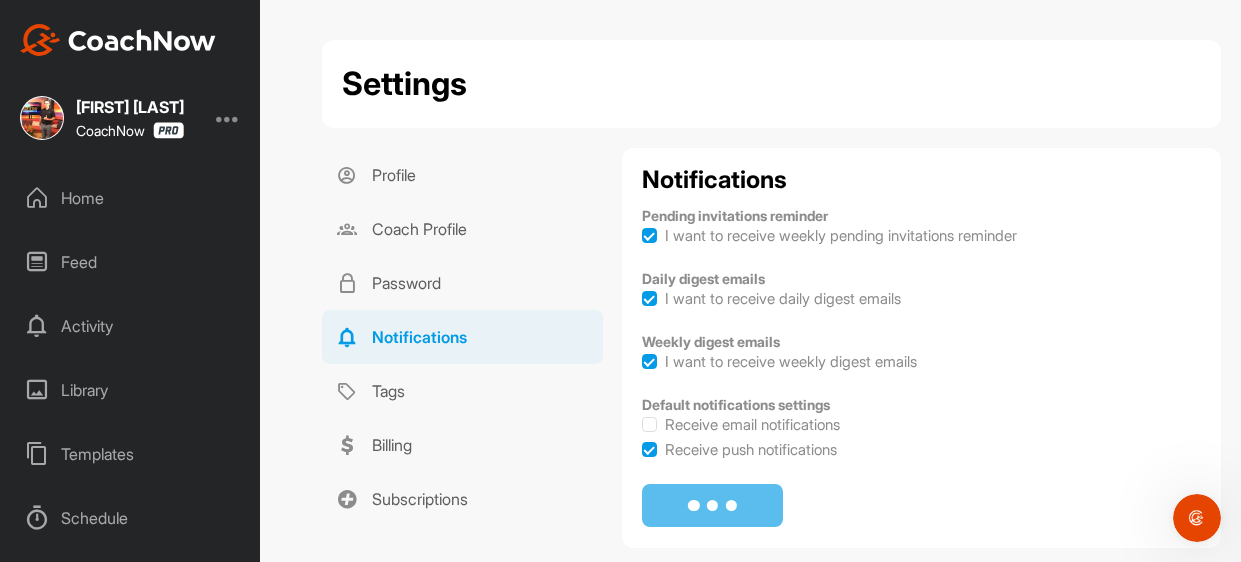 checkbox on "true" 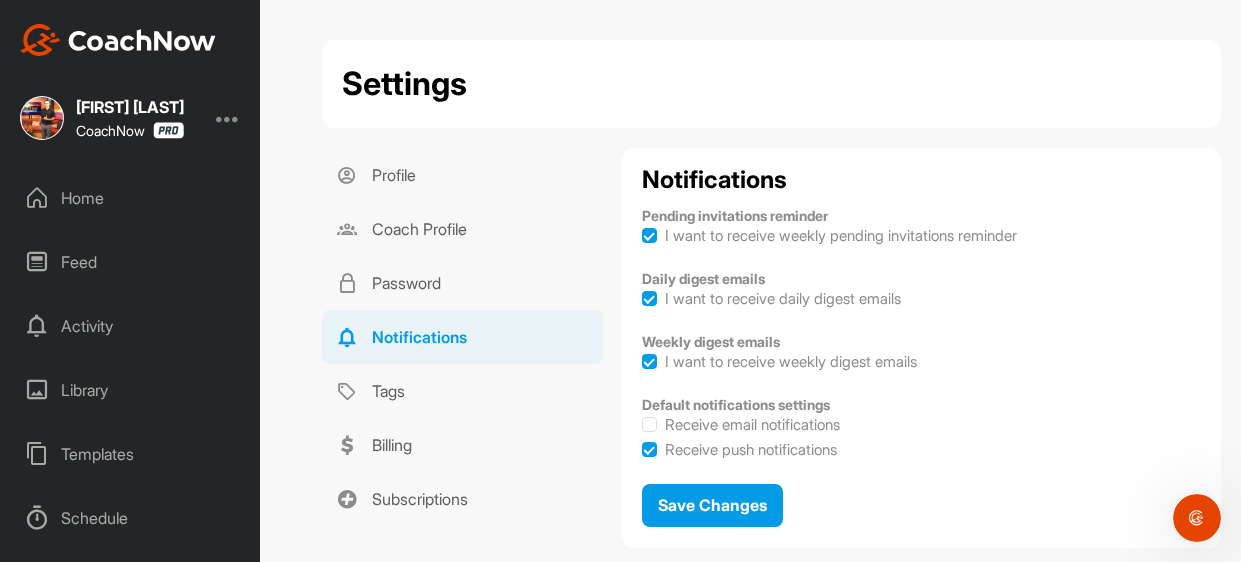 click at bounding box center [649, 235] 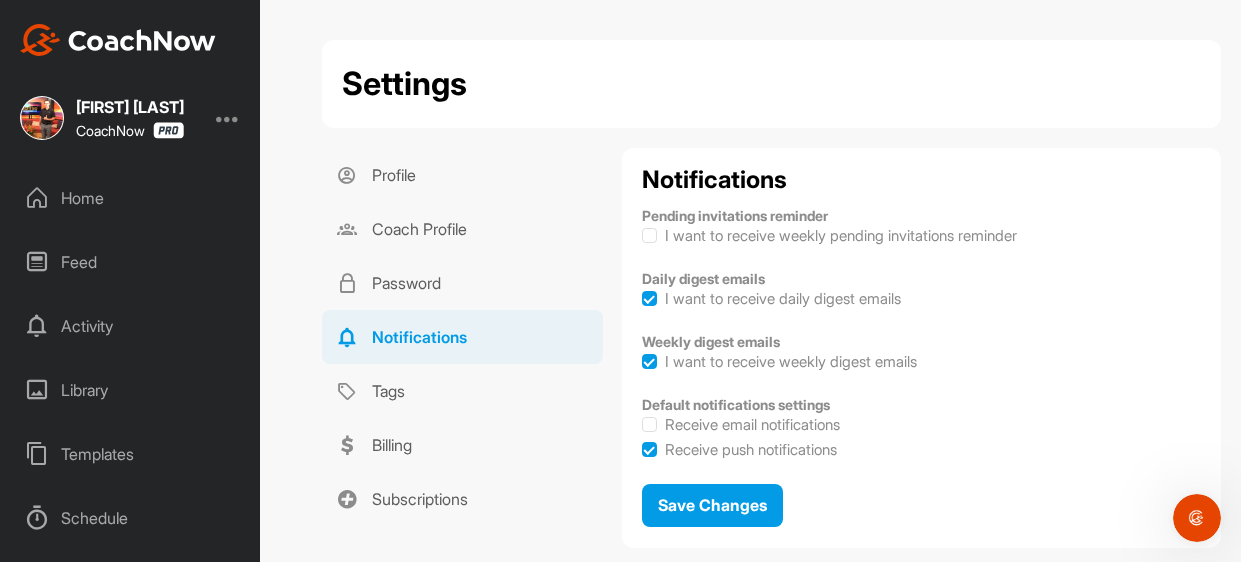 click at bounding box center (649, 298) 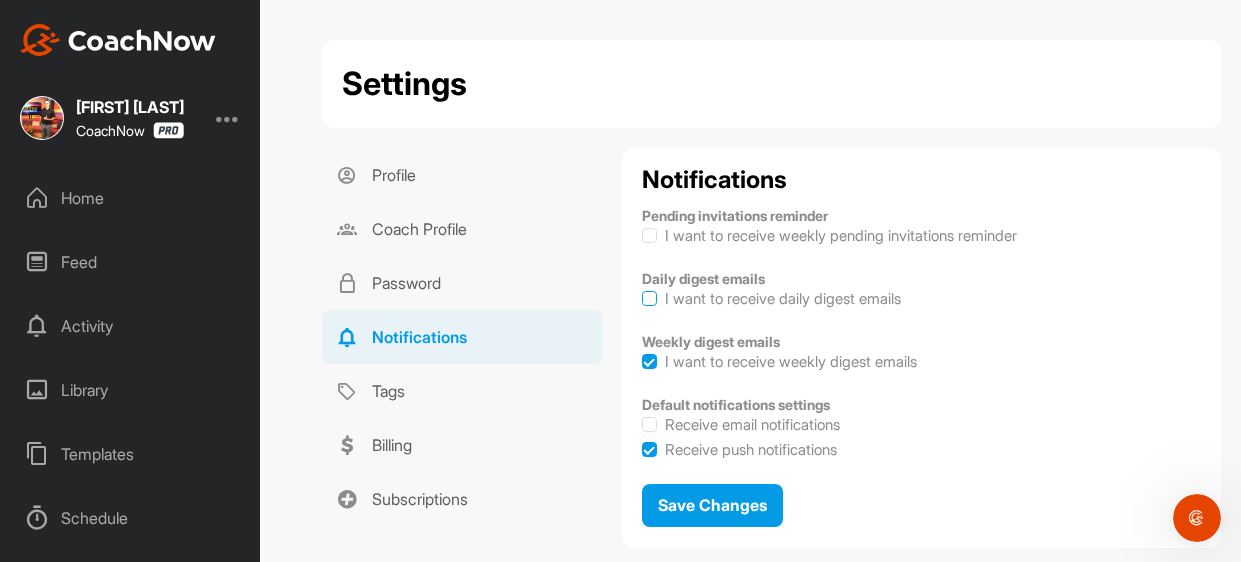 click at bounding box center (649, 298) 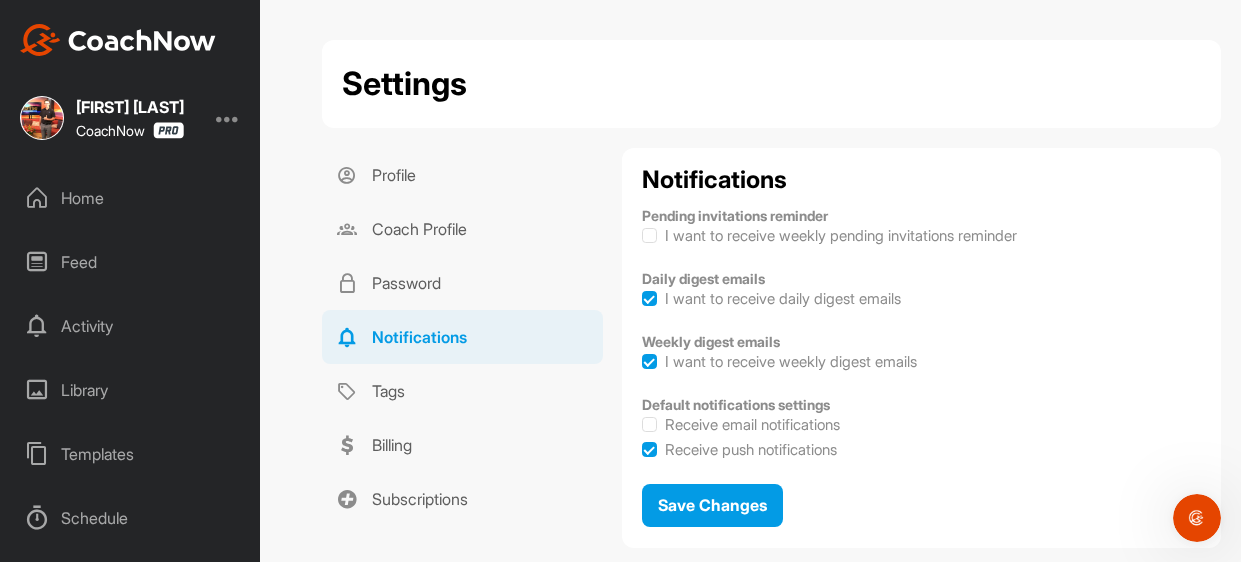 checkbox on "true" 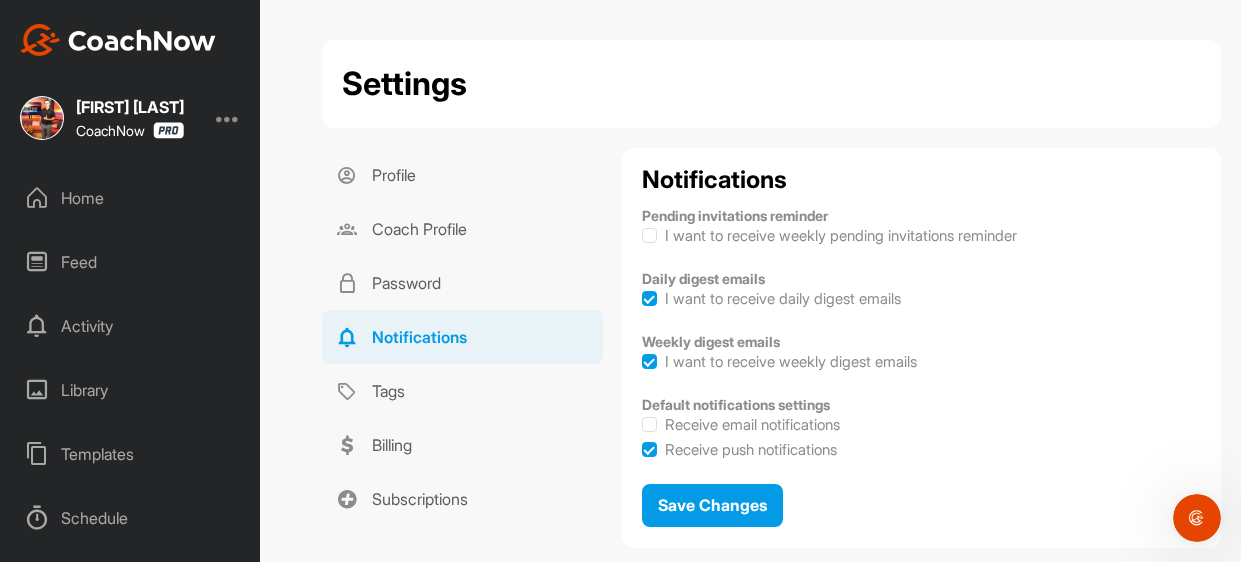 click at bounding box center (649, 361) 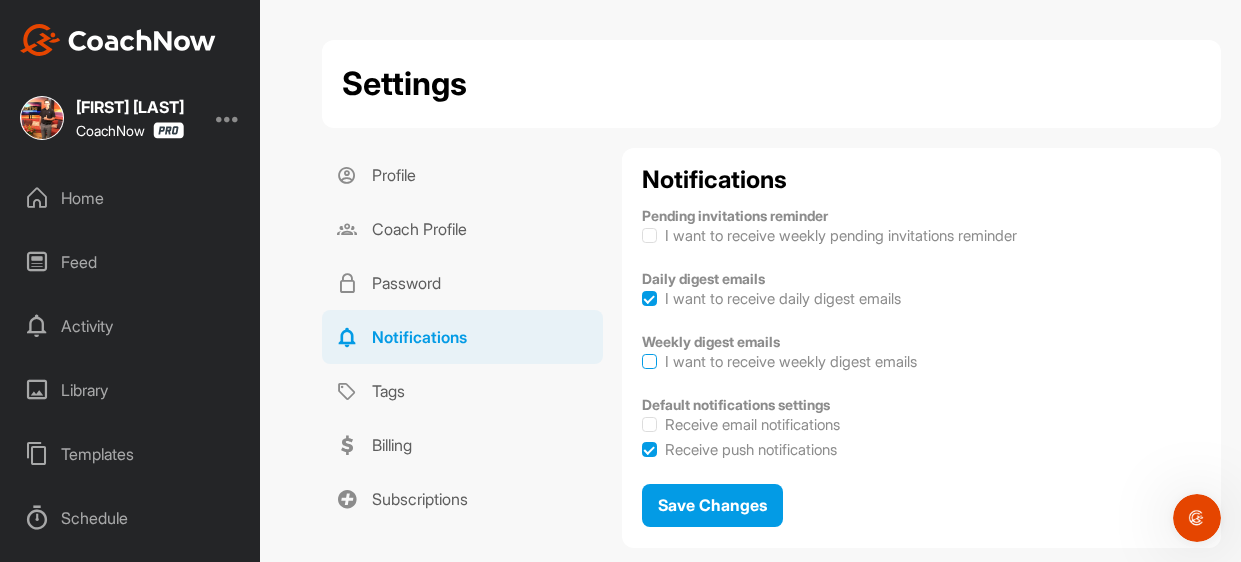 click at bounding box center (649, 361) 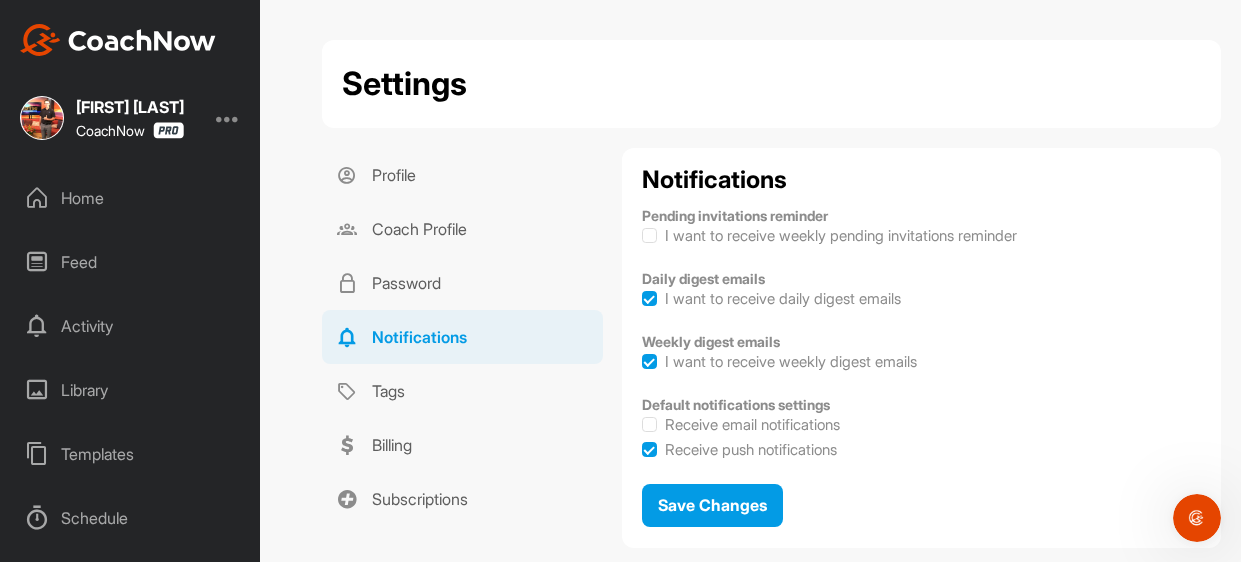 click at bounding box center (649, 361) 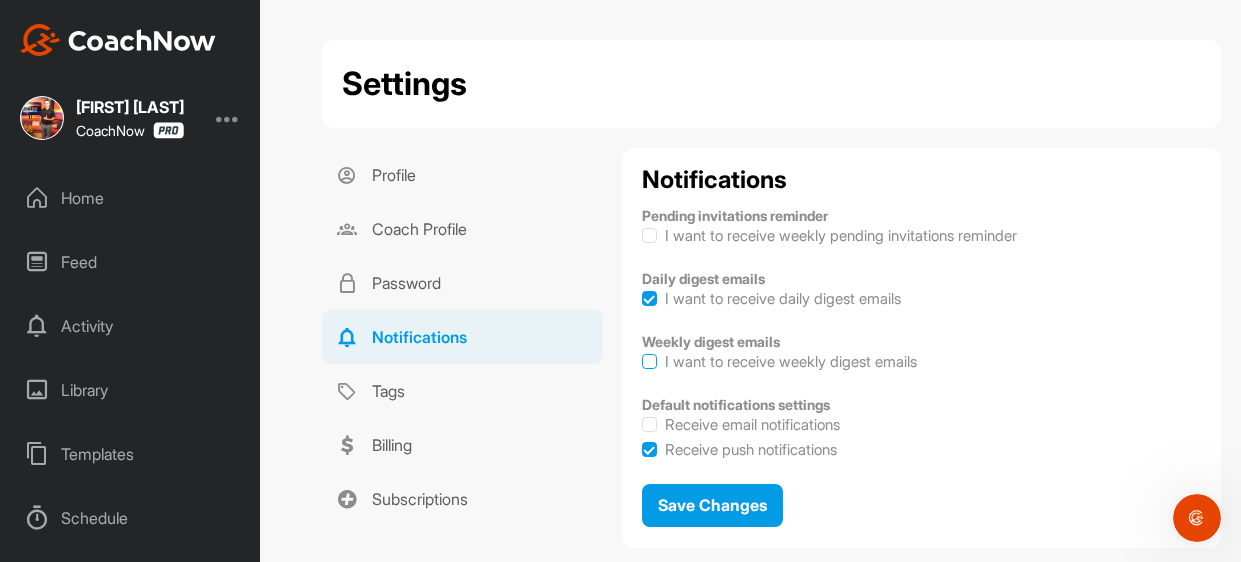 checkbox on "false" 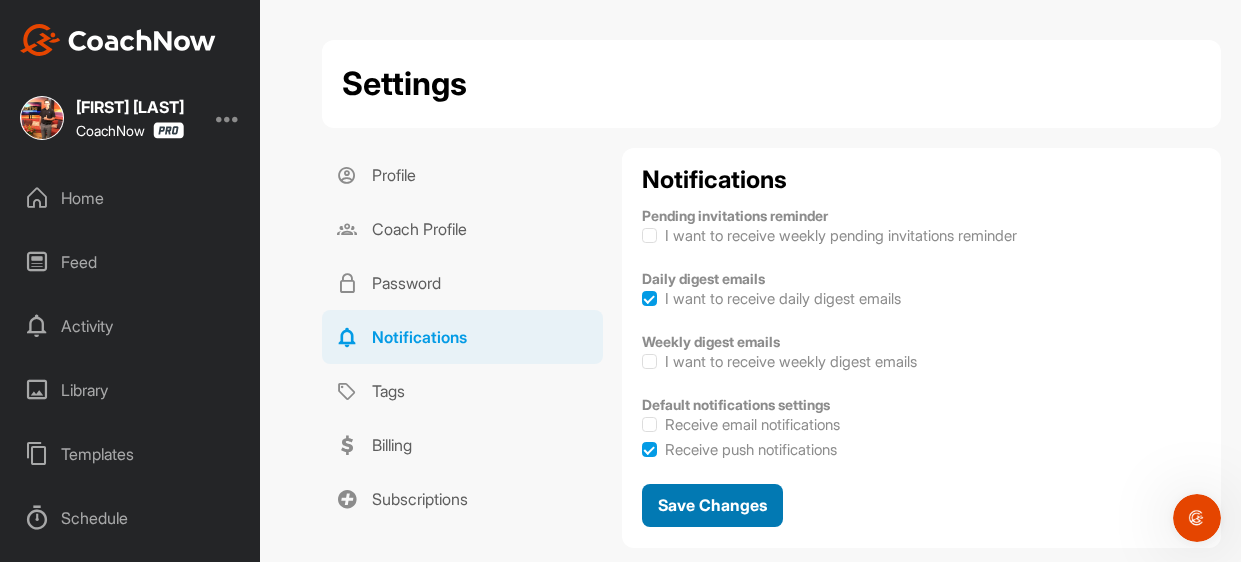 click on "Save Changes" at bounding box center [712, 505] 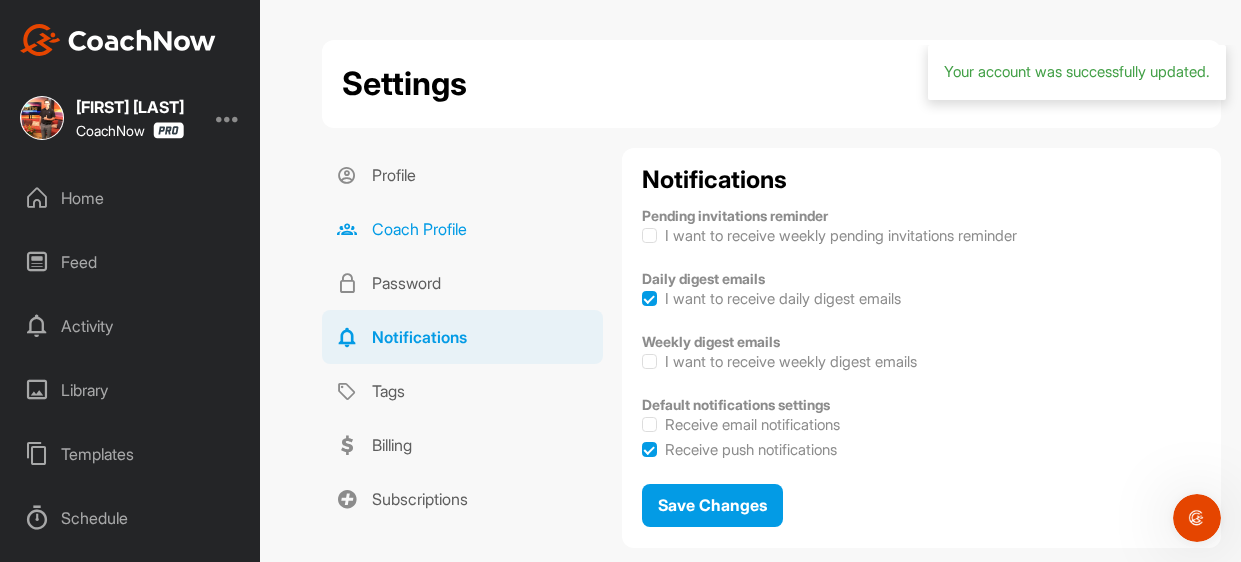click on "Coach Profile" at bounding box center (462, 229) 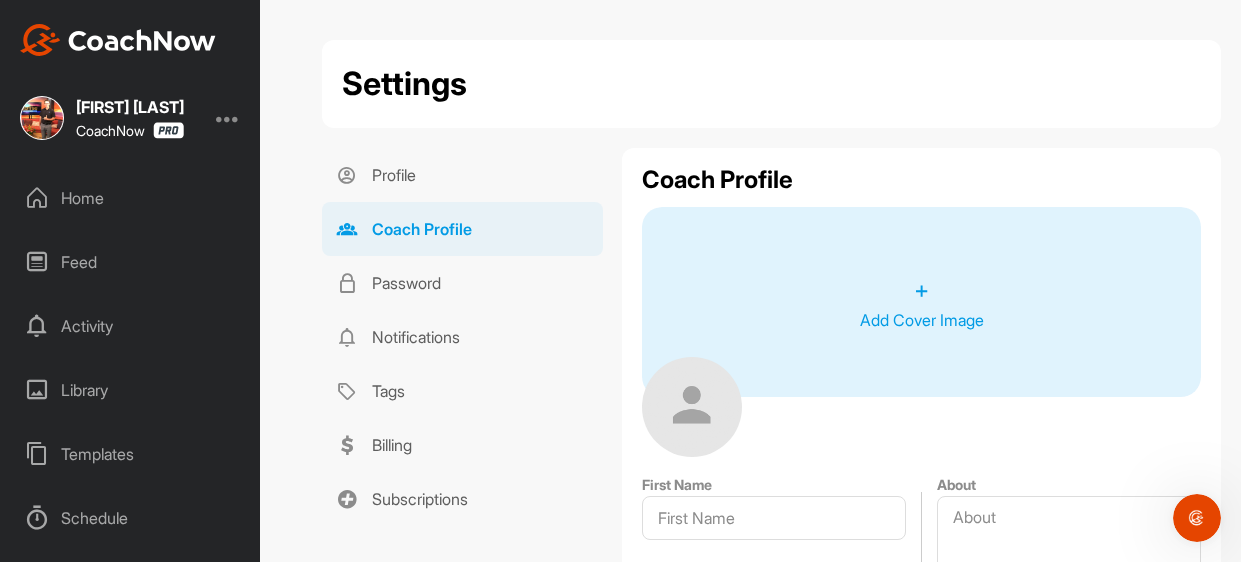 type on "[FIRST]" 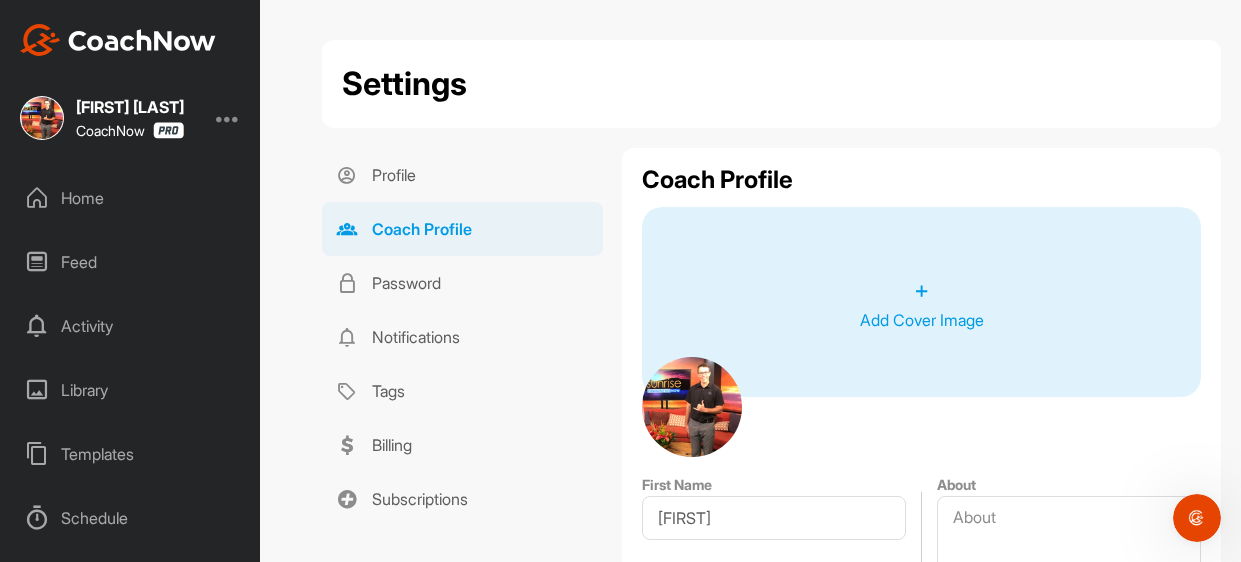 click on "Coach Profile + Add Cover Image First Name [FIRST] Last Name [LAST] Handle PGA Number Contact Information Your athletes can contact you through these contact details Email [EMAIL] Phone Phone [PHONE] Country City Zip Code Address Facility Book & Pay Here, you can add links to external services(such as Calendly), providing your athletes with the ability to book or pay Booking Service Payment Service About Awards   Save Changes" at bounding box center [921, 1003] 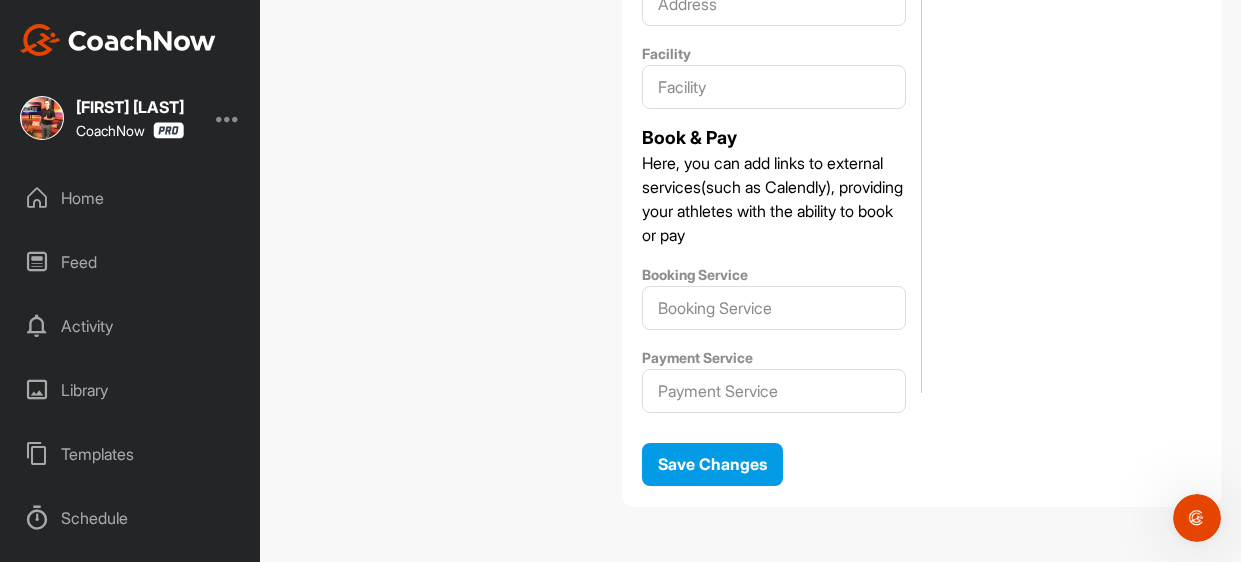 scroll, scrollTop: 1355, scrollLeft: 0, axis: vertical 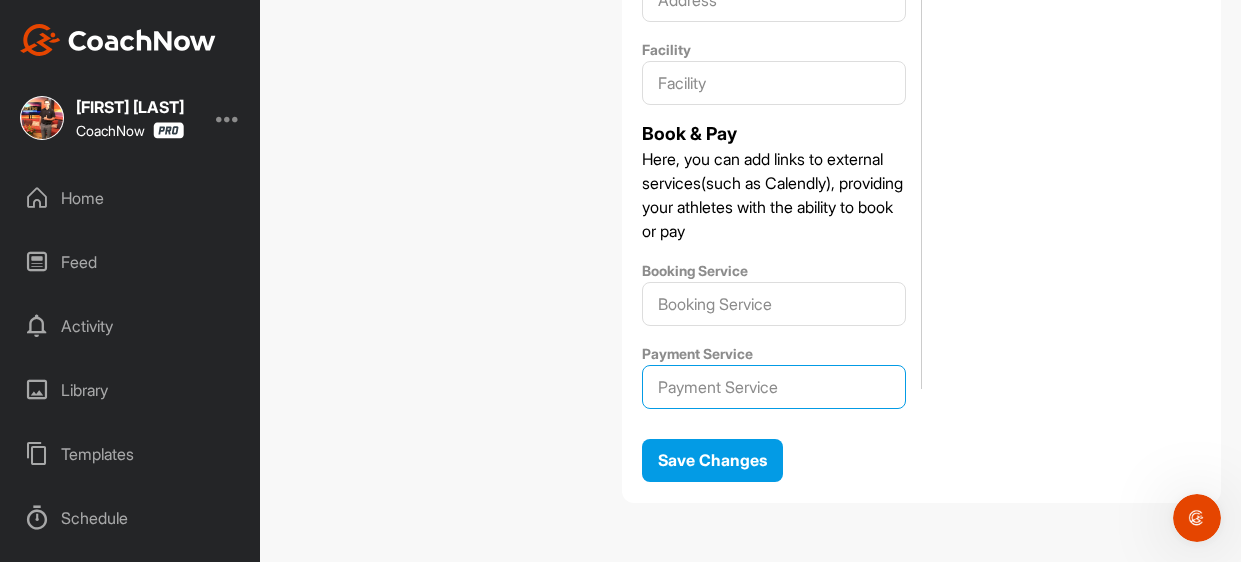 click on "Payment Service" at bounding box center [774, 387] 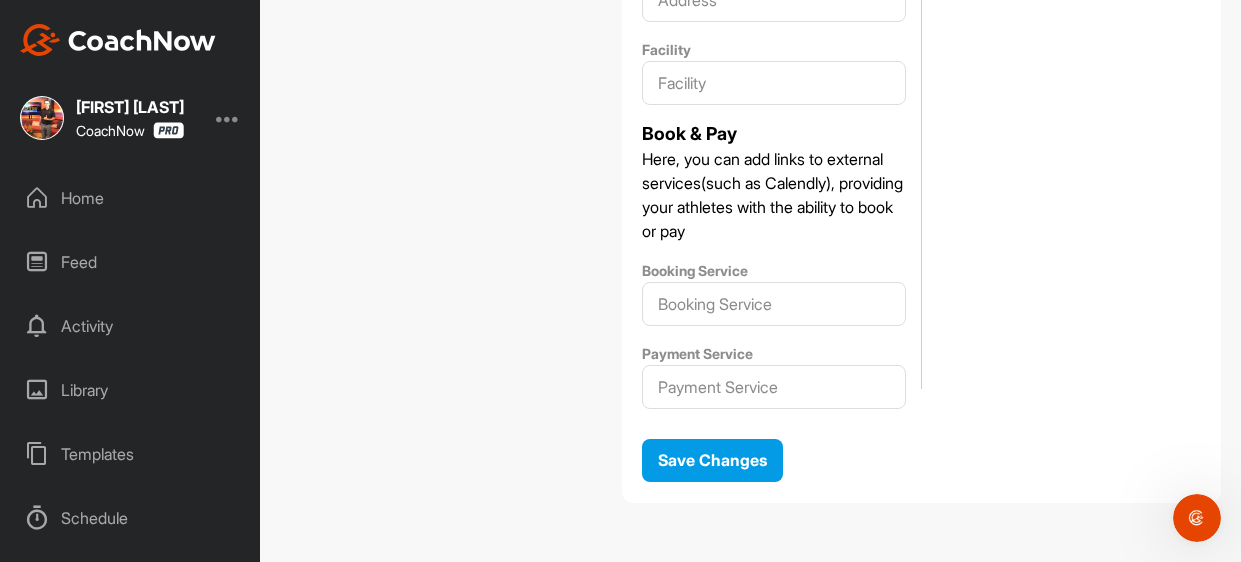 click on "Home" at bounding box center [131, 198] 